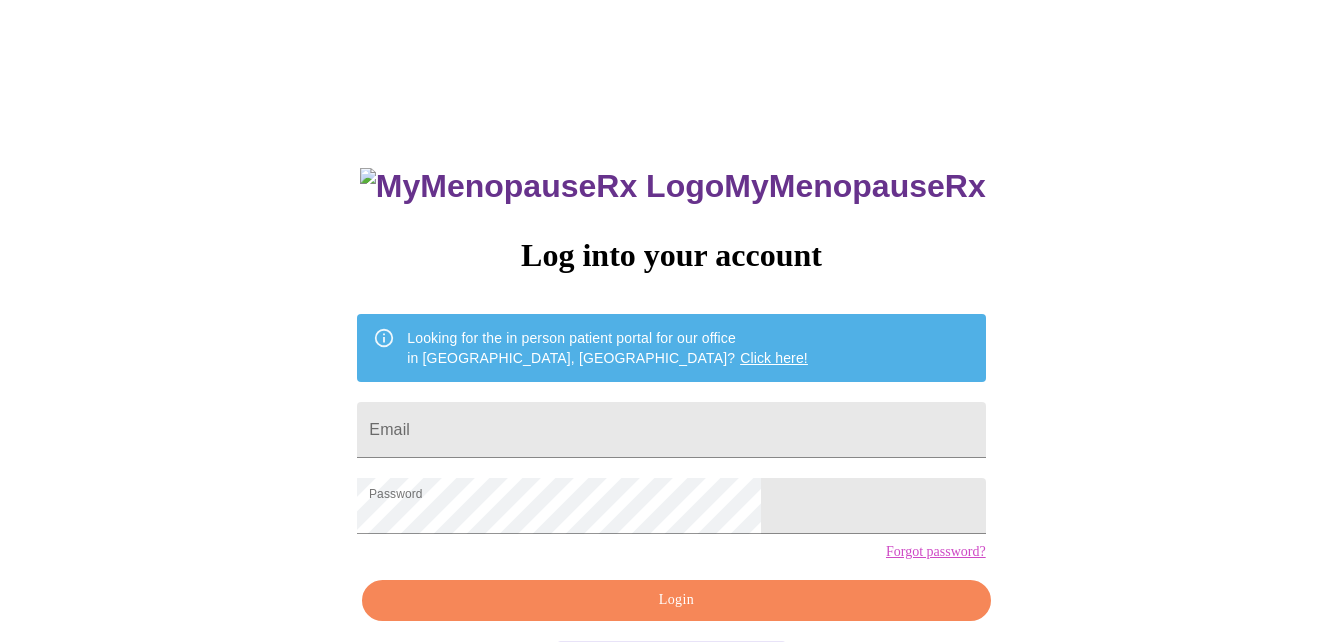 scroll, scrollTop: 83, scrollLeft: 0, axis: vertical 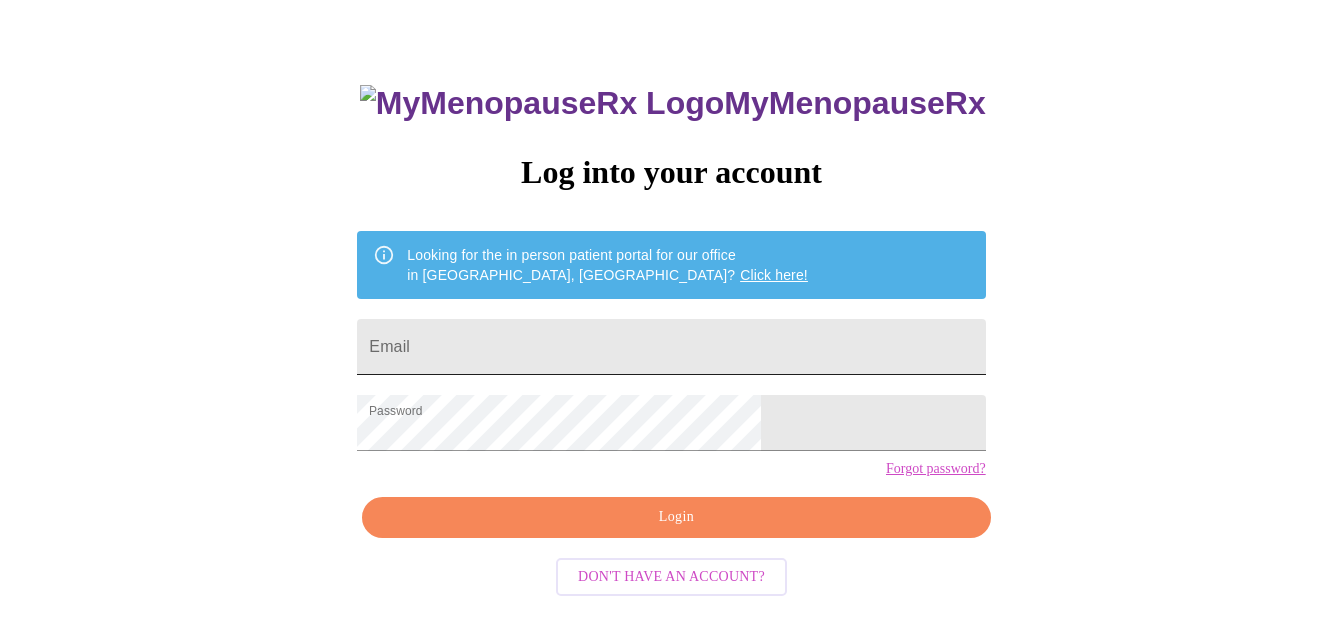 click on "Email" at bounding box center (671, 347) 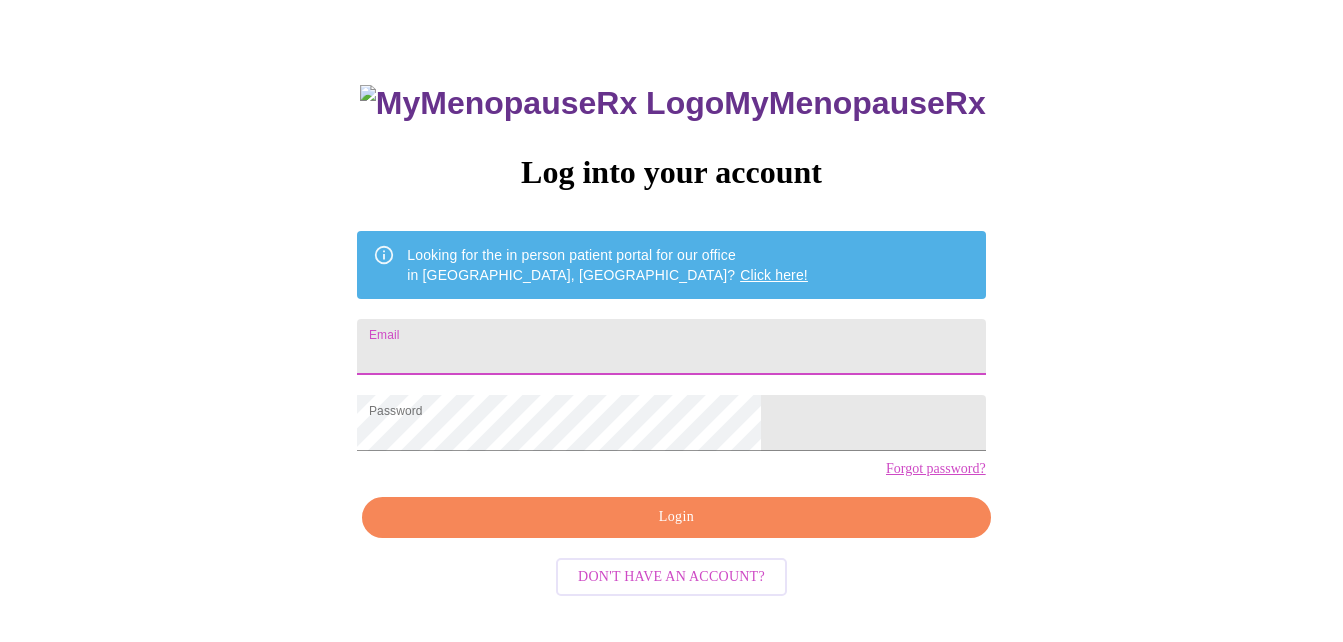 type on "[EMAIL_ADDRESS][DOMAIN_NAME]" 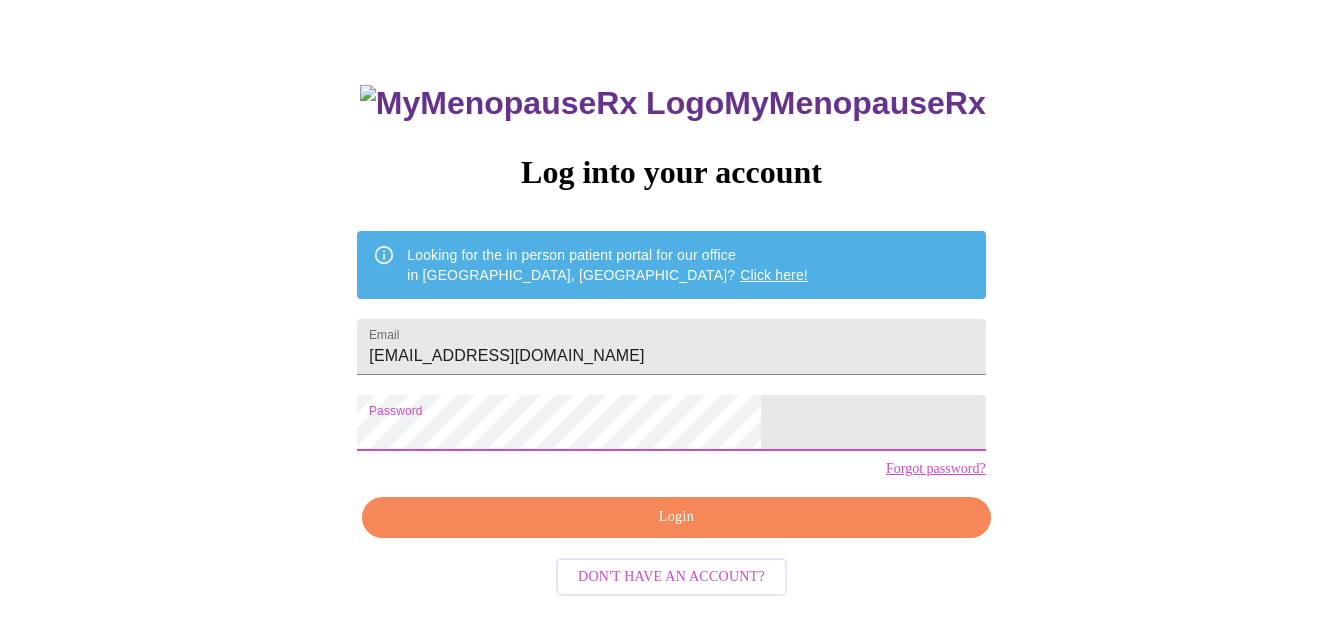 click on "Login" at bounding box center (676, 517) 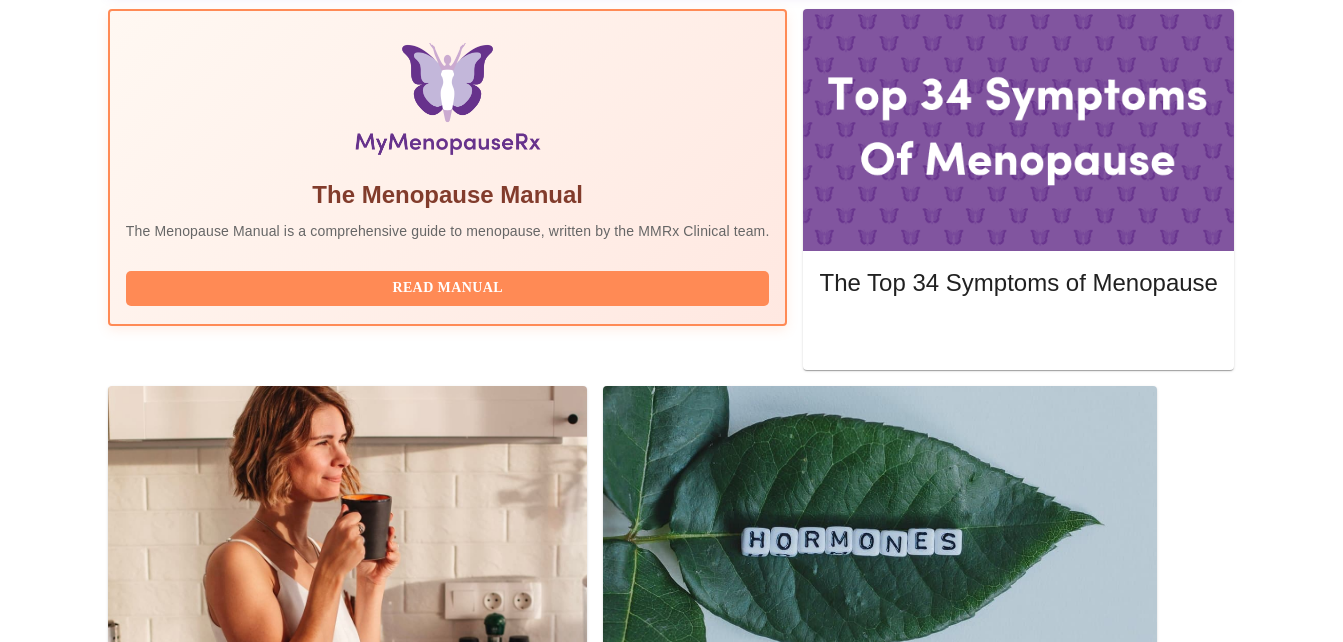scroll, scrollTop: 656, scrollLeft: 0, axis: vertical 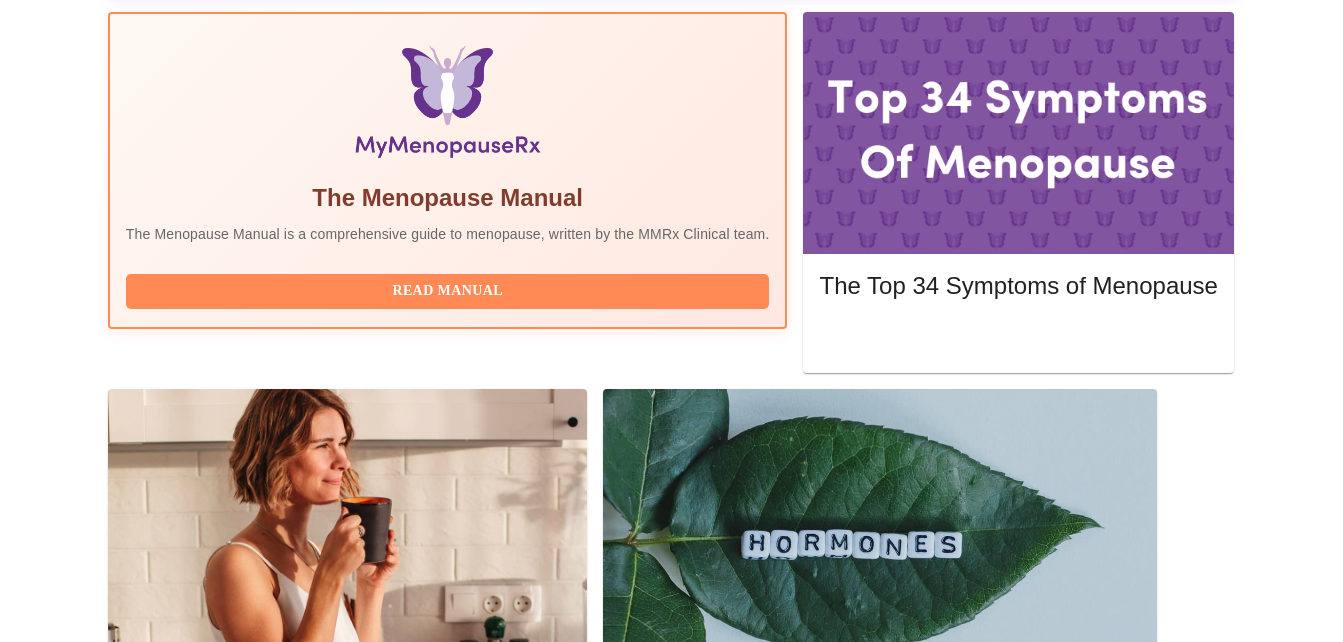 click on "Complete Pre-Assessment" at bounding box center [1099, 1596] 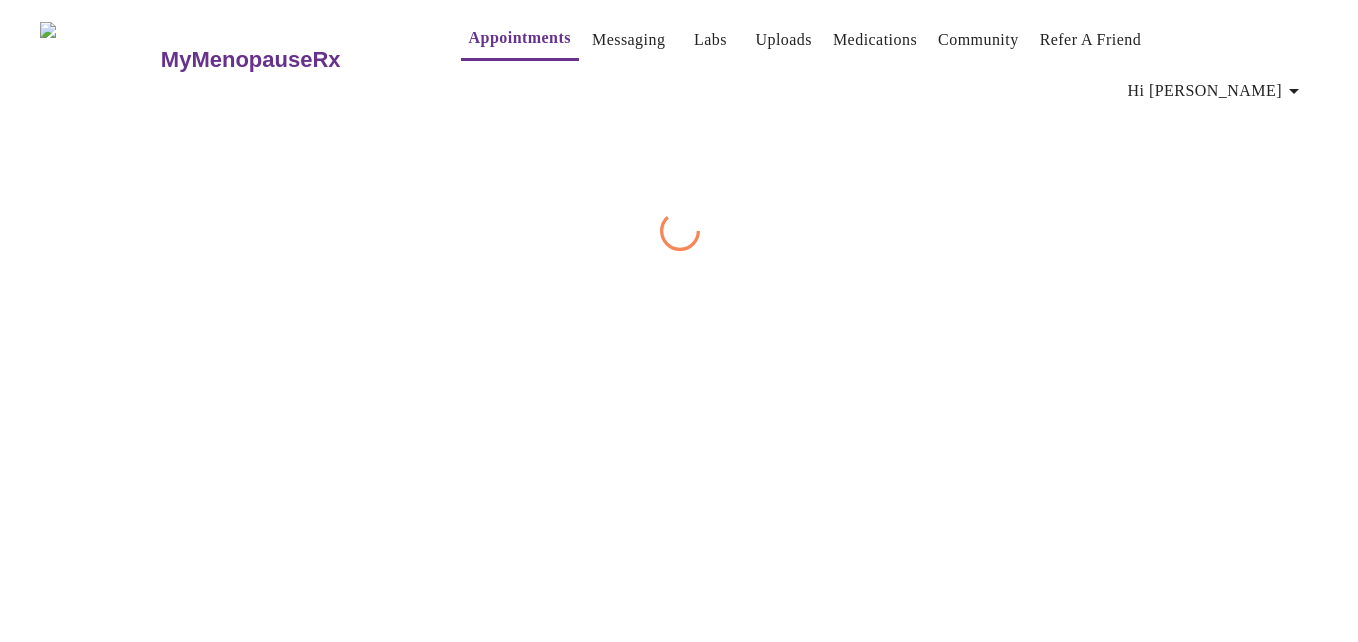 scroll, scrollTop: 0, scrollLeft: 0, axis: both 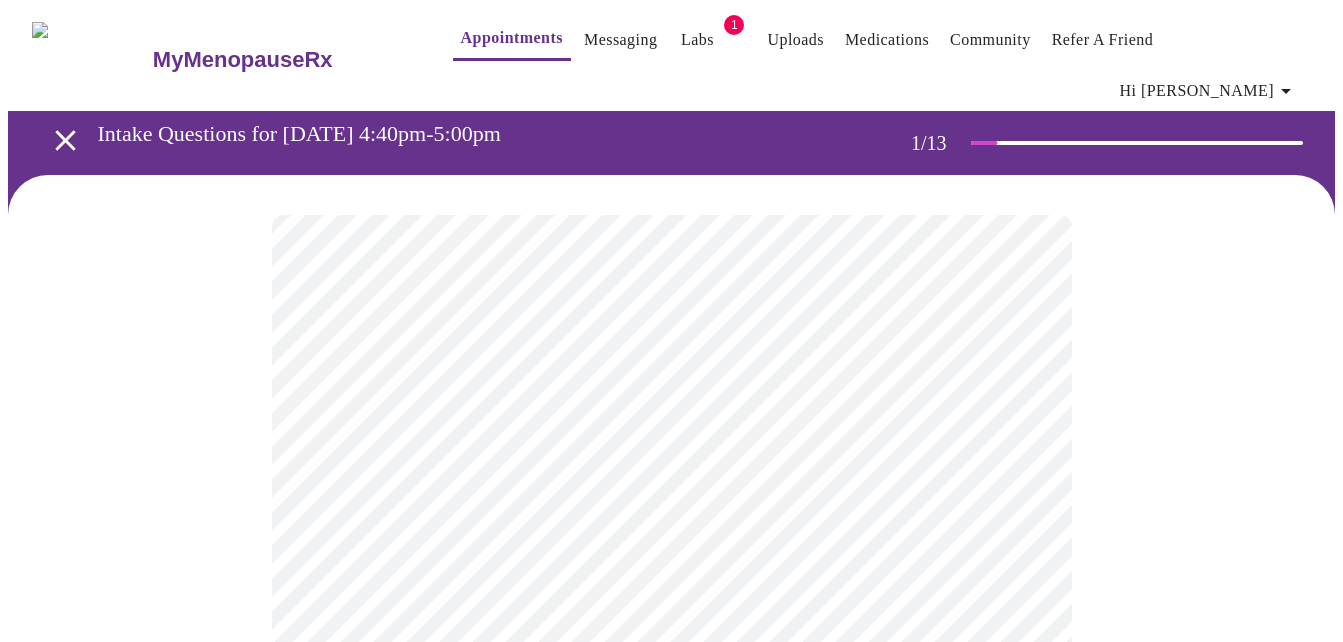 click on "MyMenopauseRx Appointments Messaging Labs 1 Uploads Medications Community Refer a Friend Hi [PERSON_NAME]    Intake Questions for [DATE] 4:40pm-5:00pm 1  /  13 Settings Billing Invoices Log out" at bounding box center (671, 941) 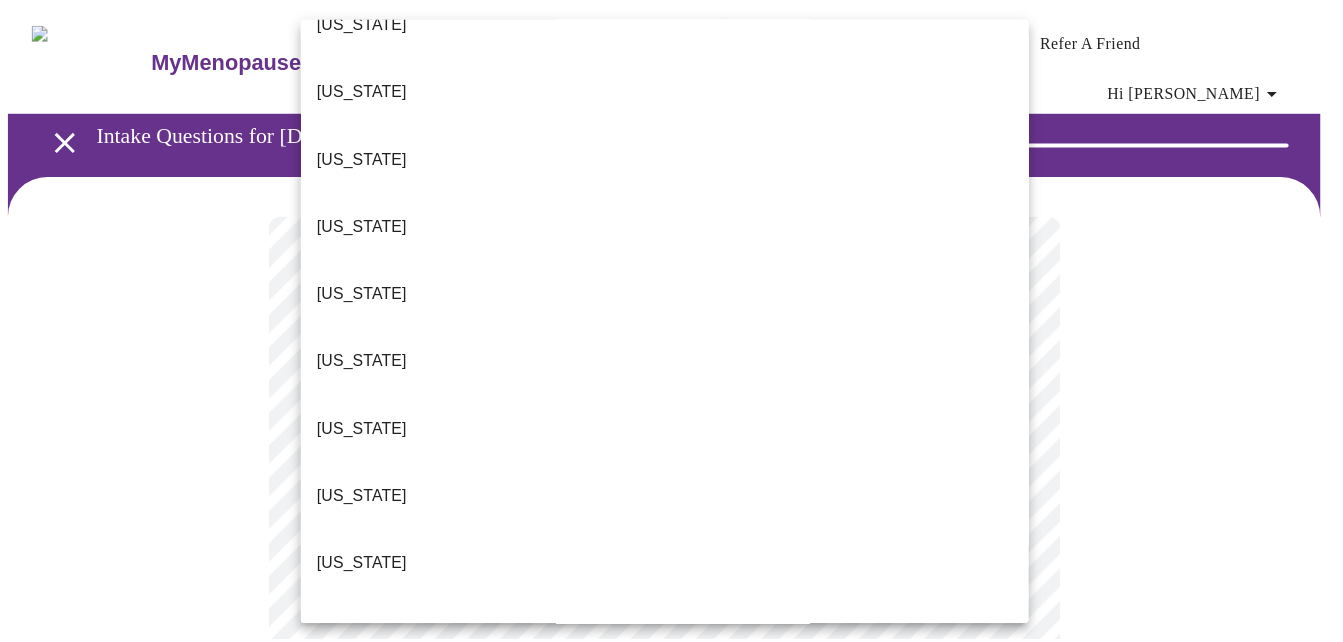 scroll, scrollTop: 256, scrollLeft: 0, axis: vertical 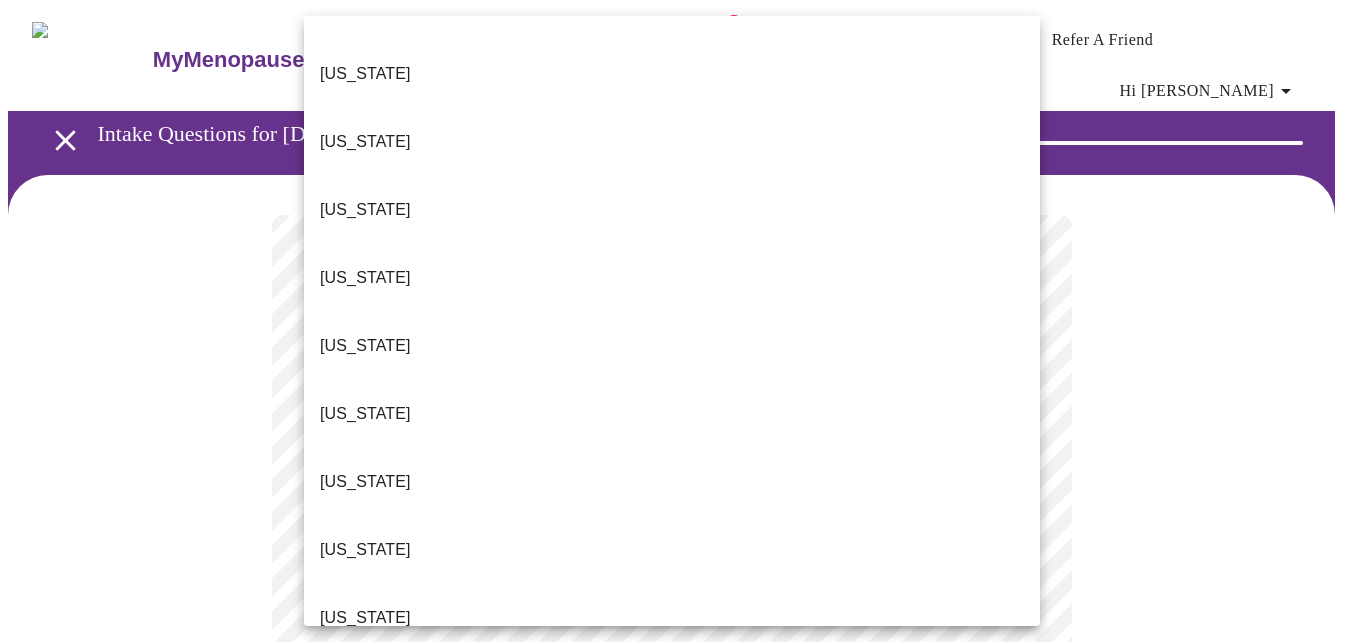 click on "[US_STATE]" at bounding box center (672, 618) 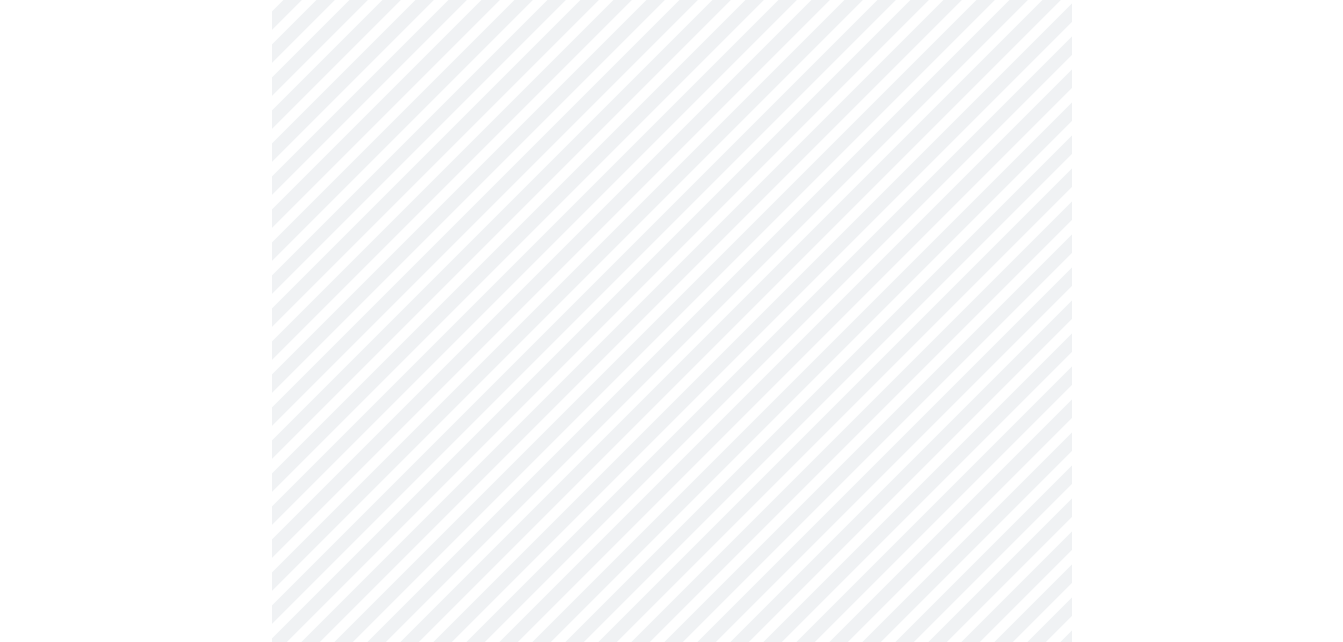 scroll, scrollTop: 240, scrollLeft: 0, axis: vertical 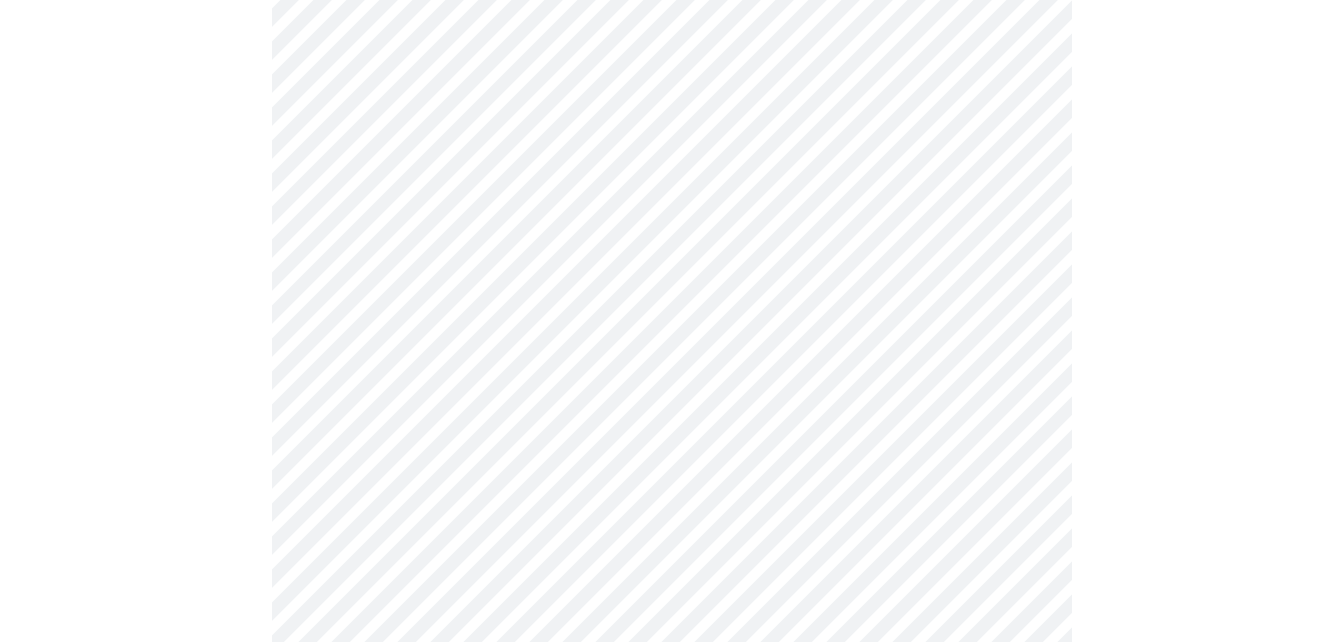 click on "MyMenopauseRx Appointments Messaging Labs 1 Uploads Medications Community Refer a Friend Hi [PERSON_NAME]    Intake Questions for [DATE] 4:40pm-5:00pm 1  /  13 Settings Billing Invoices Log out" at bounding box center (671, 695) 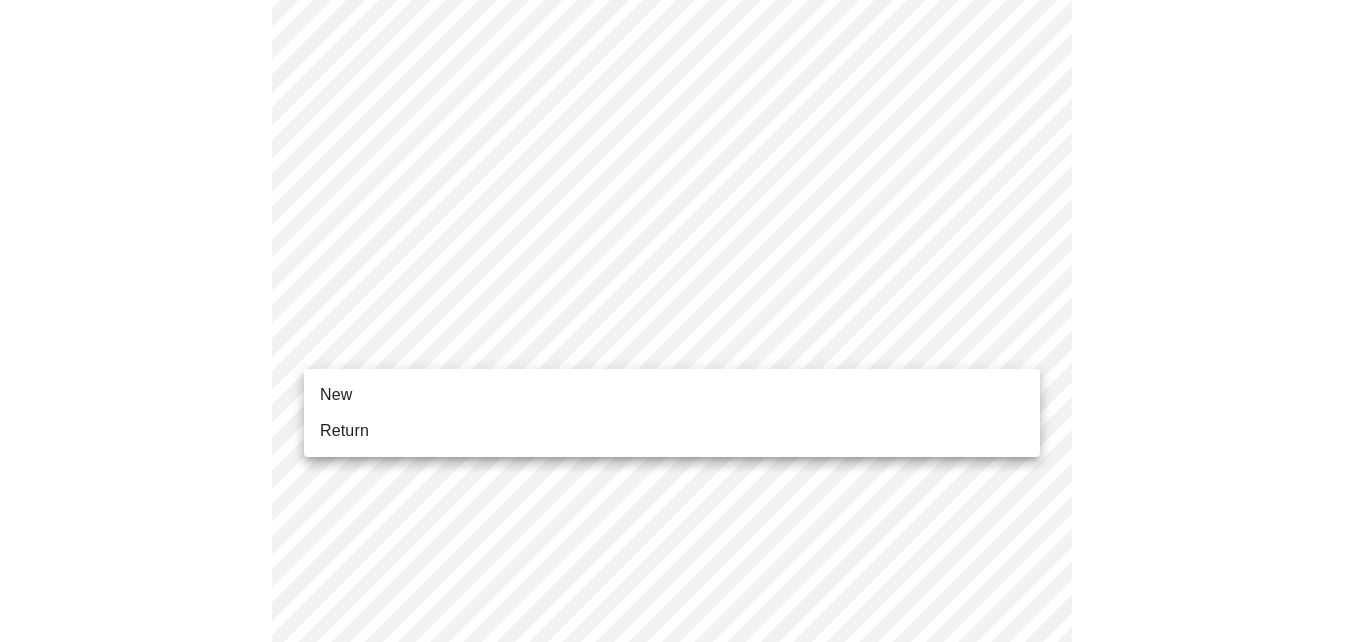 click on "Return" at bounding box center (672, 431) 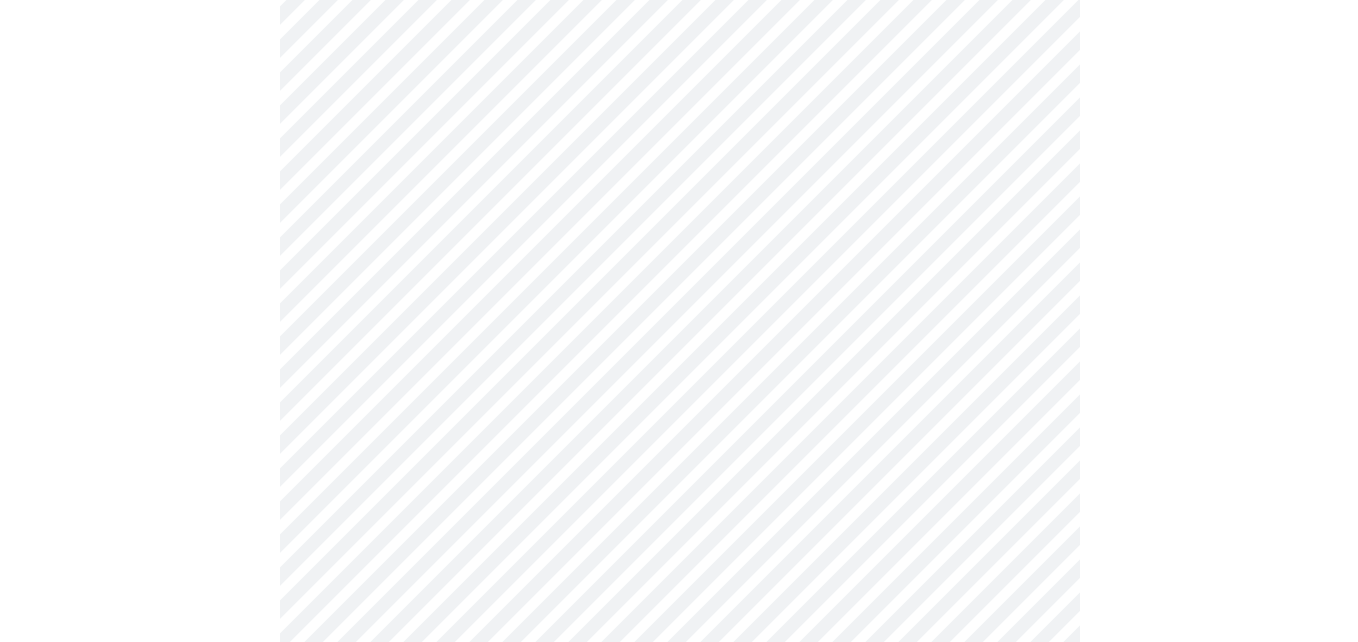 scroll, scrollTop: 1157, scrollLeft: 0, axis: vertical 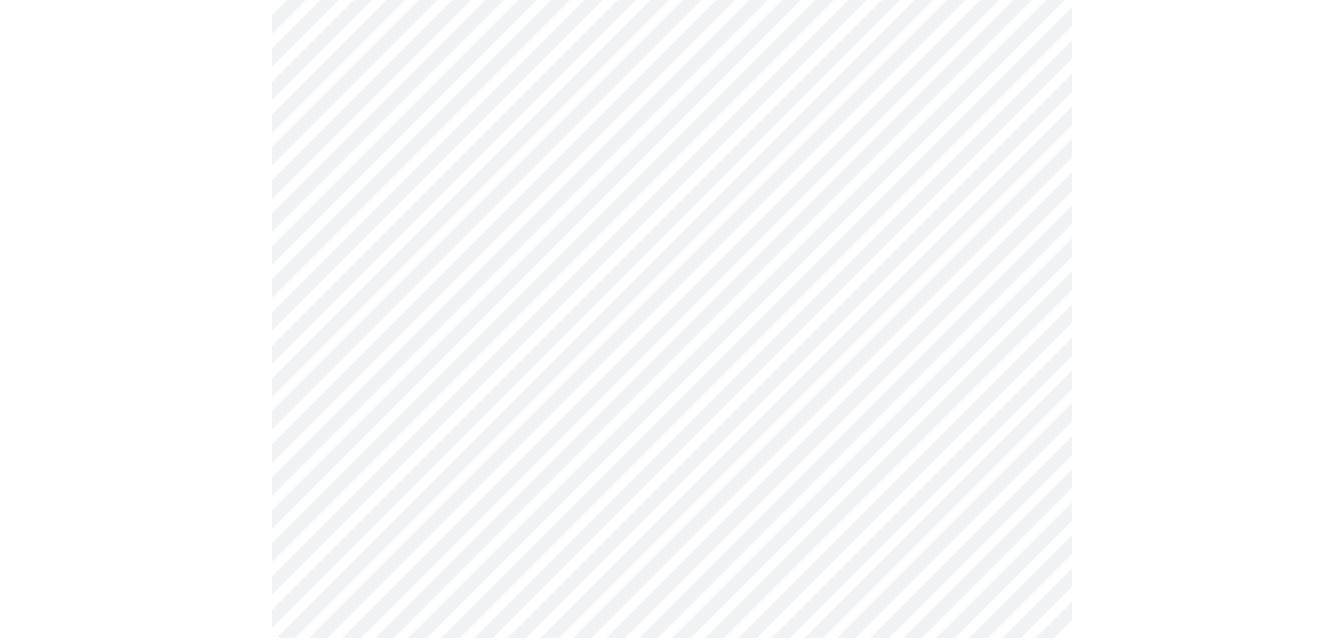 click on "MyMenopauseRx Appointments Messaging Labs 1 Uploads Medications Community Refer a Friend Hi [PERSON_NAME]    Intake Questions for [DATE] 4:40pm-5:00pm 1  /  13 Settings Billing Invoices Log out" at bounding box center (671, -236) 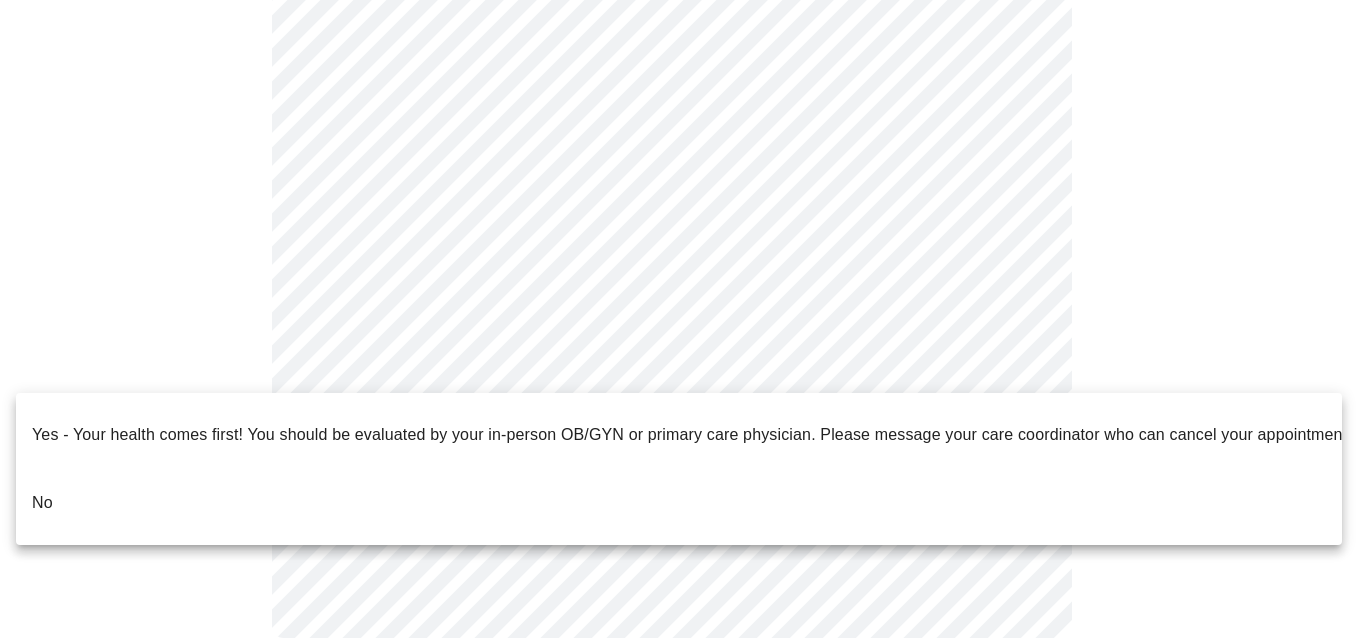 click at bounding box center (679, 321) 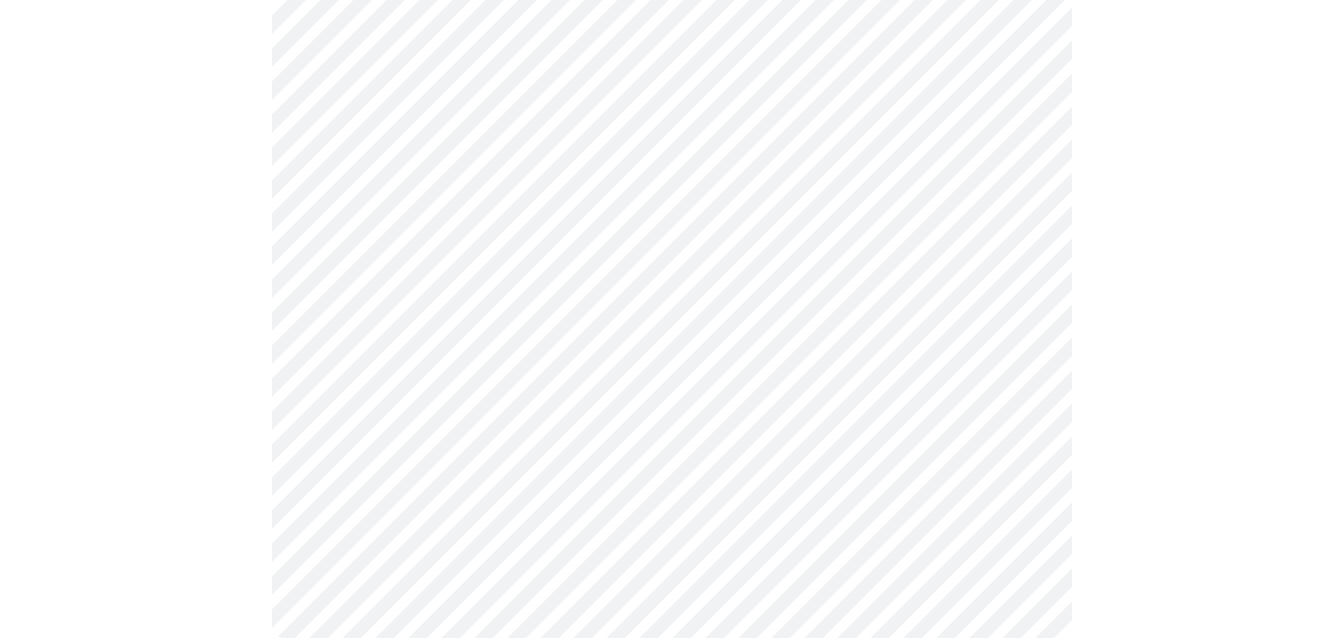 click on "MyMenopauseRx Appointments Messaging Labs 1 Uploads Medications Community Refer a Friend Hi [PERSON_NAME]    Intake Questions for [DATE] 4:40pm-5:00pm 1  /  13 Settings Billing Invoices Log out" at bounding box center [671, -236] 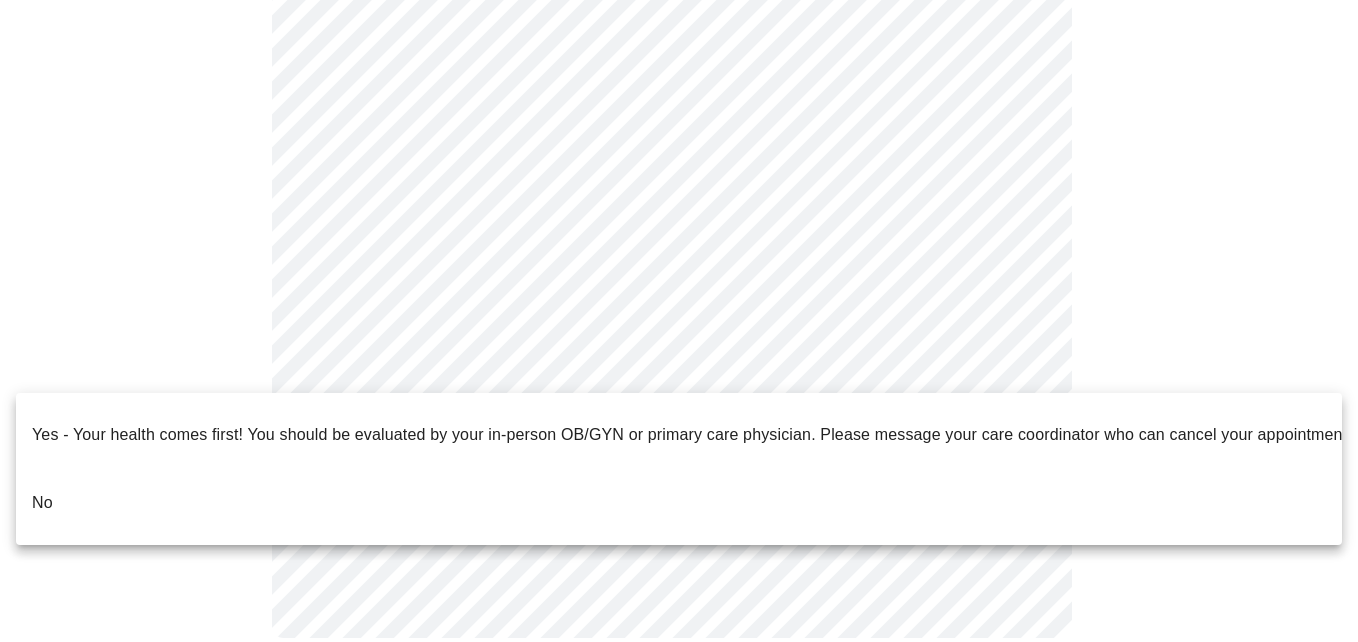 click on "No" at bounding box center (679, 503) 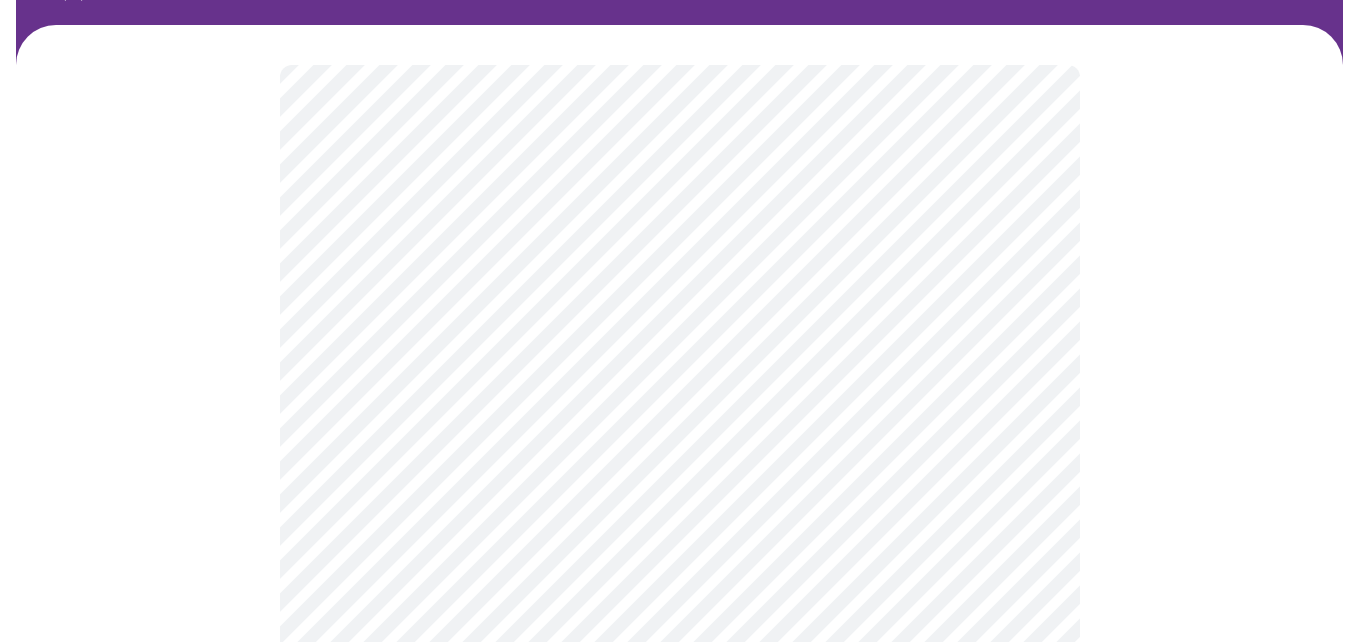 scroll, scrollTop: 165, scrollLeft: 0, axis: vertical 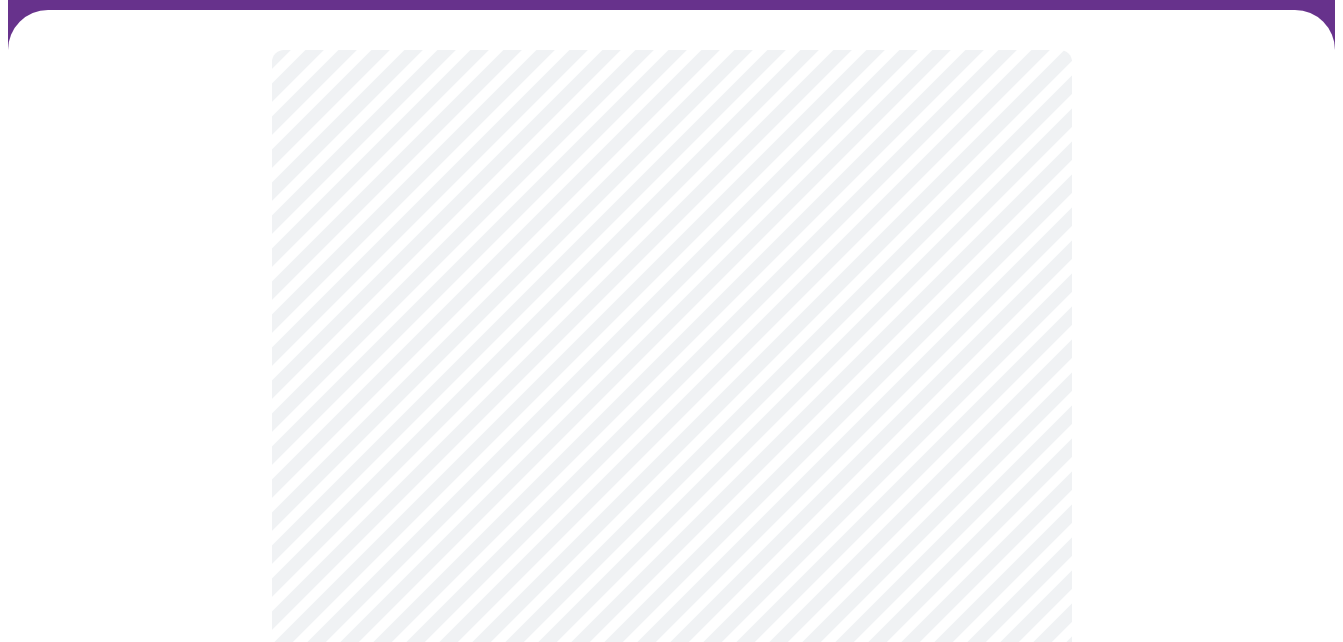 click on "MyMenopauseRx Appointments Messaging Labs 1 Uploads Medications Community Refer a Friend Hi [PERSON_NAME]    Intake Questions for [DATE] 4:40pm-5:00pm 2  /  13 Settings Billing Invoices Log out" at bounding box center (671, 458) 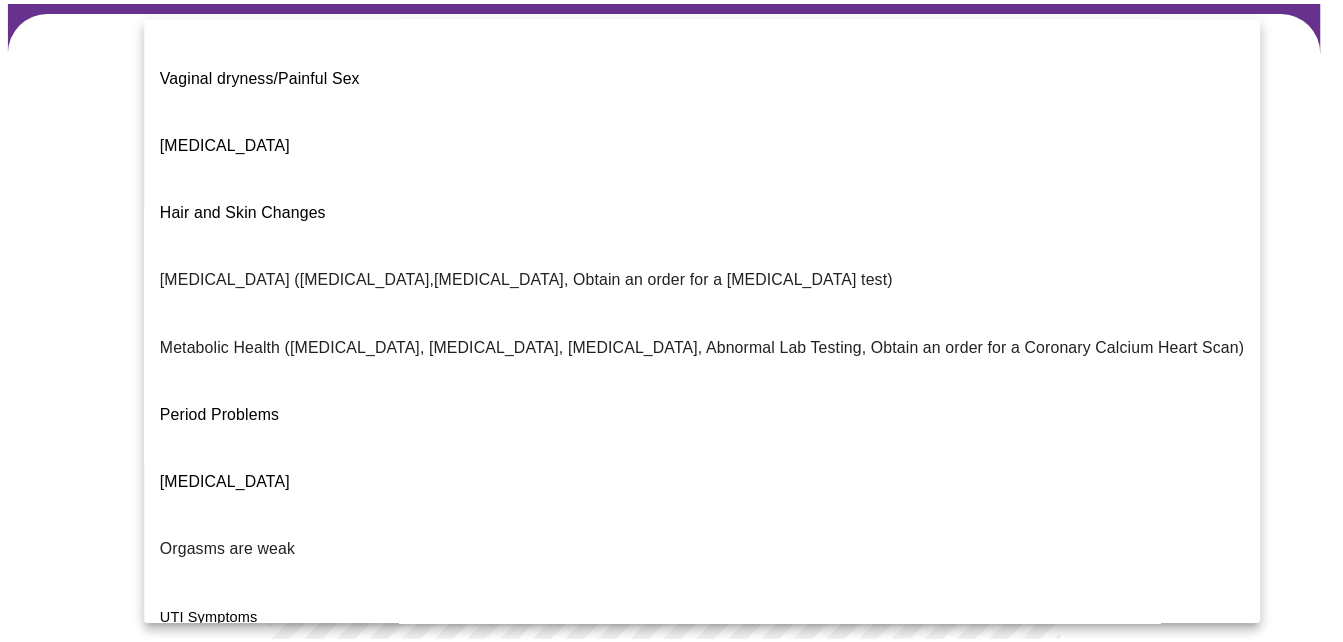 scroll, scrollTop: 394, scrollLeft: 0, axis: vertical 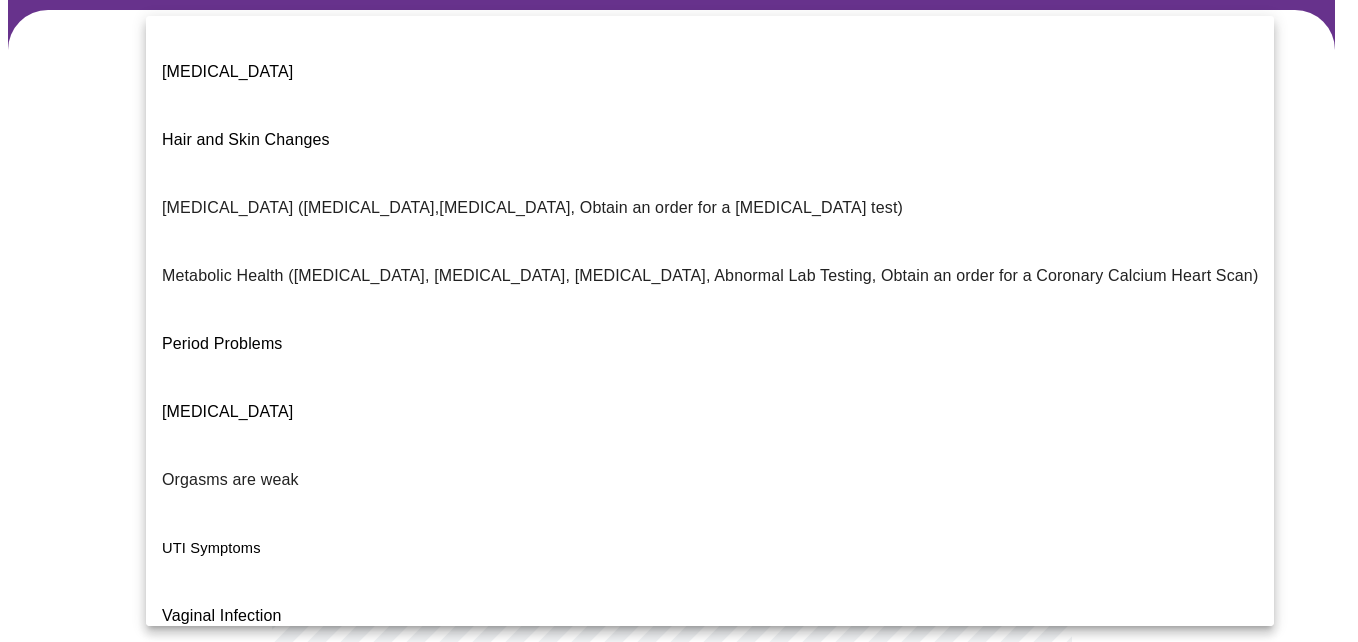 click on "I feel great - just need a refill." at bounding box center (267, 820) 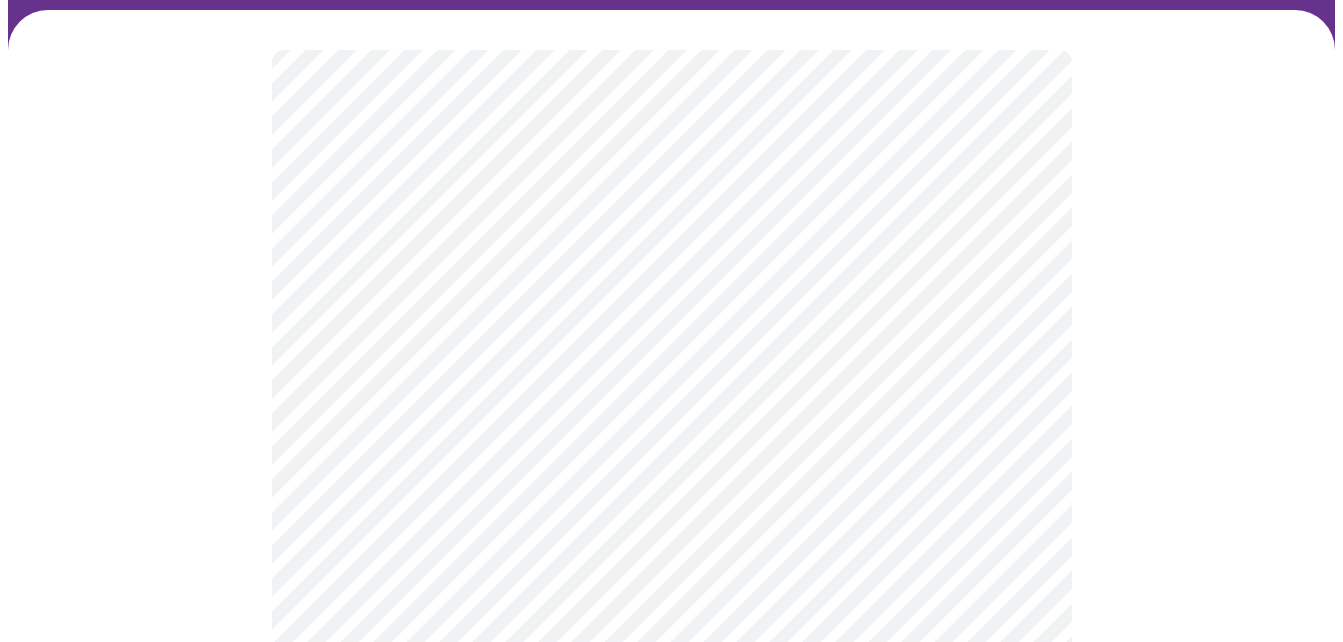 click on "MyMenopauseRx Appointments Messaging Labs 1 Uploads Medications Community Refer a Friend Hi [PERSON_NAME]    Intake Questions for [DATE] 4:40pm-5:00pm 2  /  13 Settings Billing Invoices Log out" at bounding box center [671, 452] 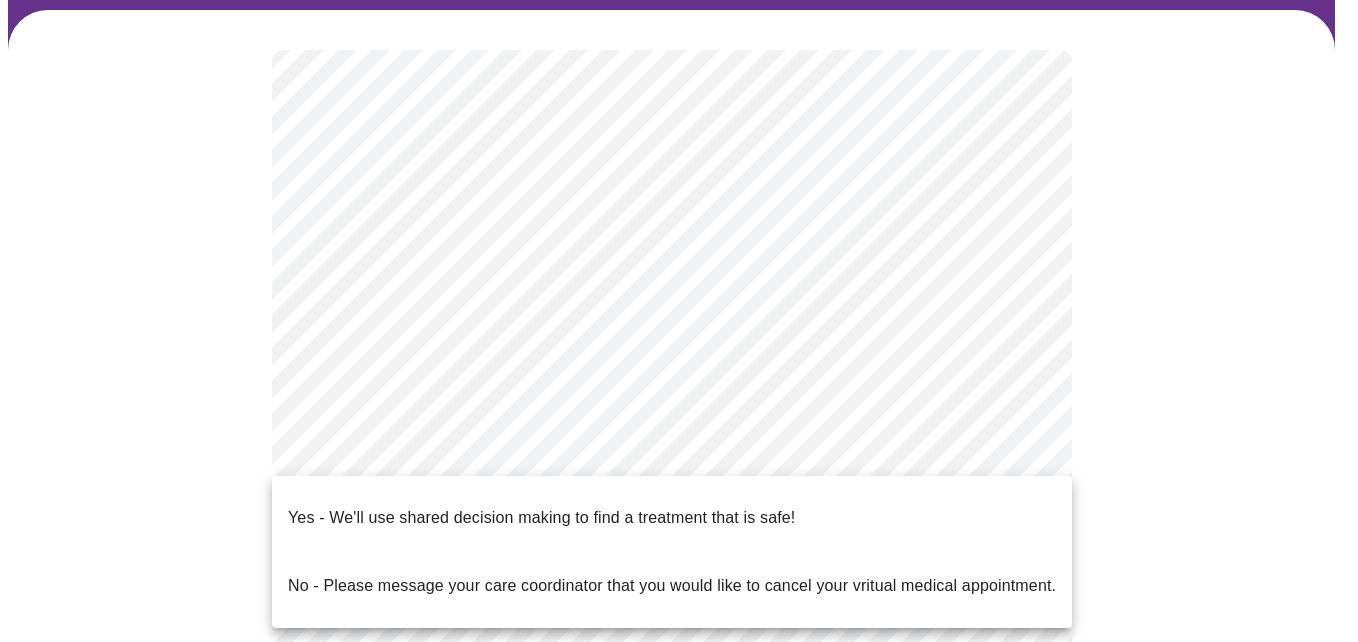 click on "Yes - We'll use shared decision making to find a treatment that is safe!" at bounding box center [541, 518] 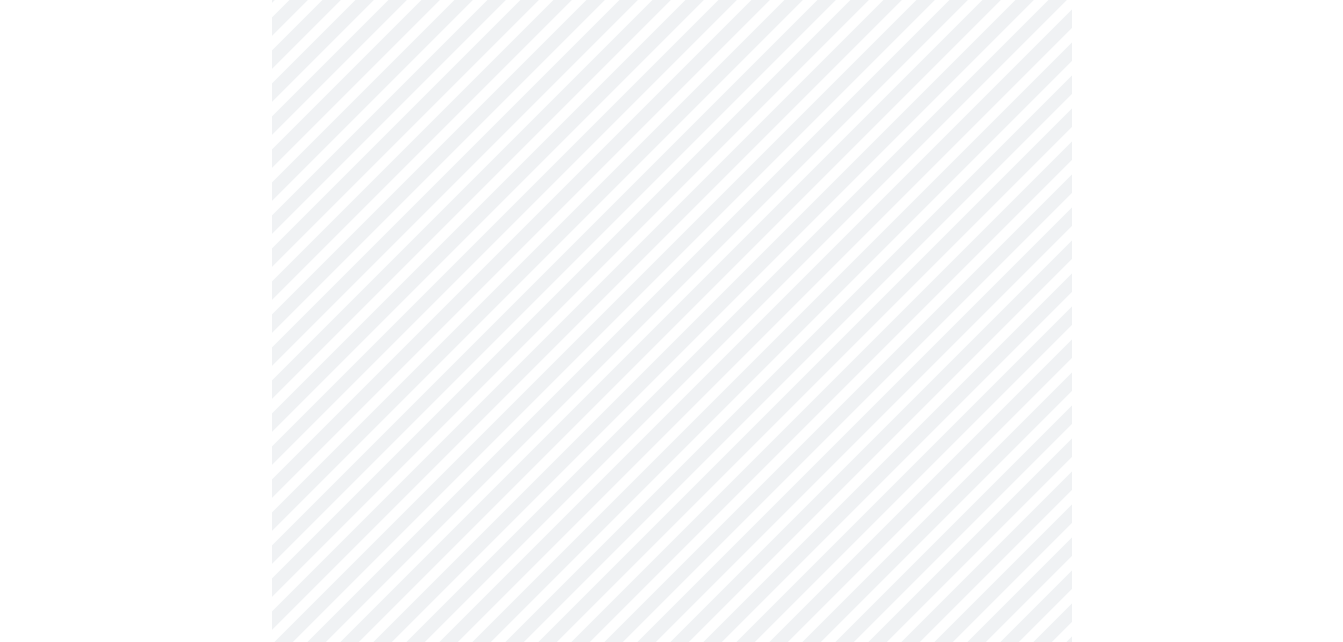 scroll, scrollTop: 536, scrollLeft: 0, axis: vertical 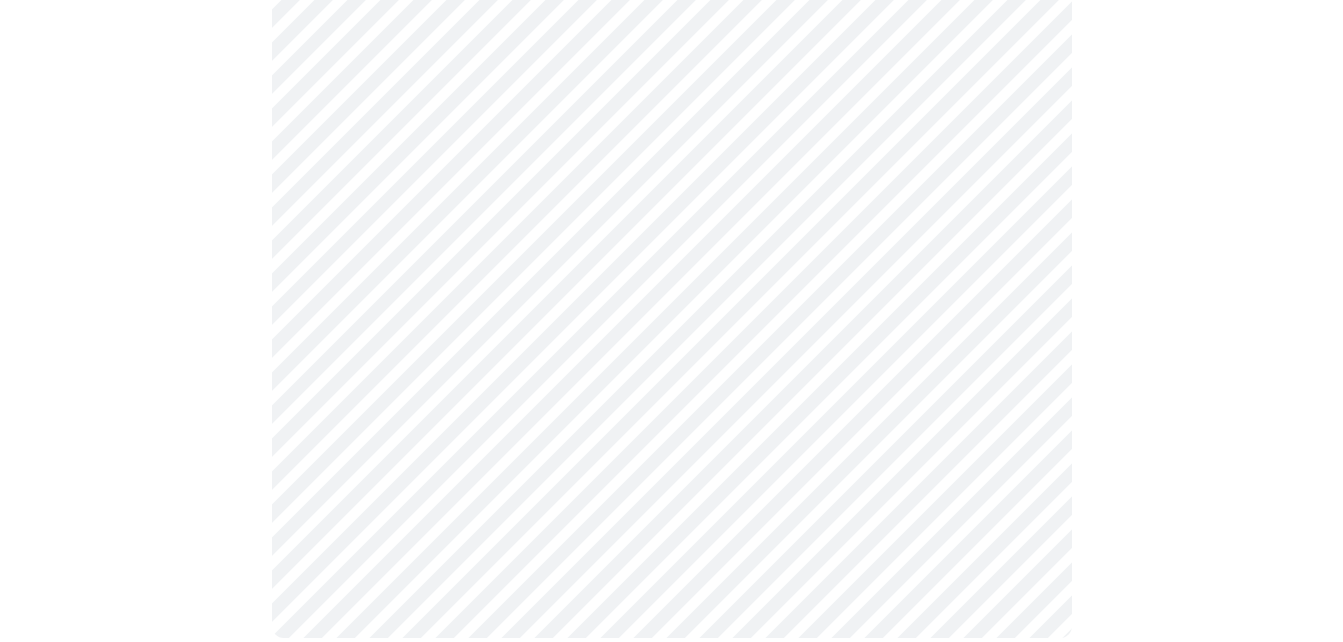 click at bounding box center (671, 158) 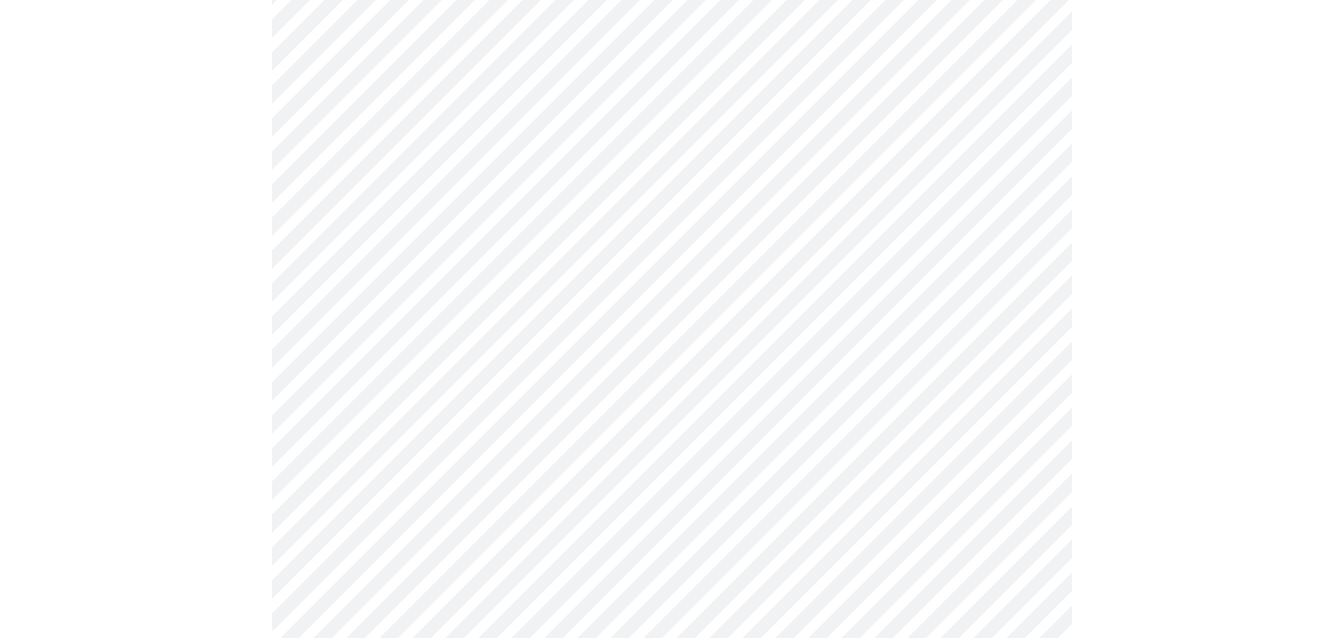scroll, scrollTop: 0, scrollLeft: 0, axis: both 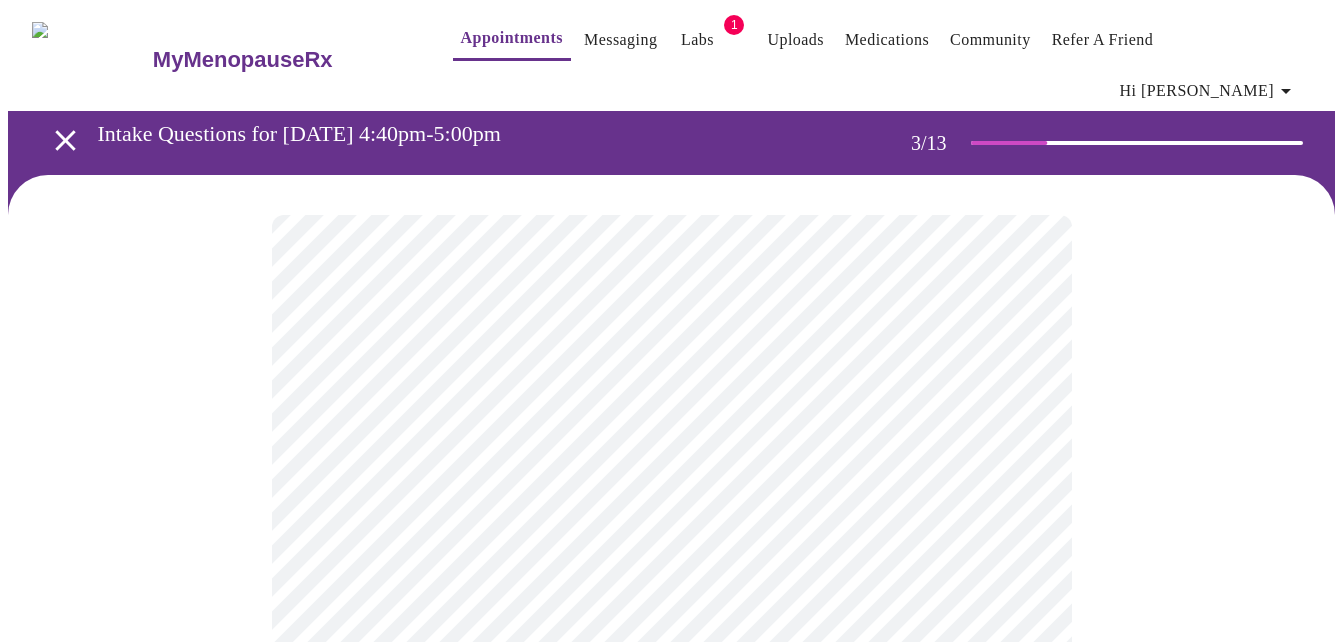 click on "MyMenopauseRx Appointments Messaging Labs 1 Uploads Medications Community Refer a Friend Hi [PERSON_NAME]    Intake Questions for [DATE] 4:40pm-5:00pm 3  /  13 Settings Billing Invoices Log out" at bounding box center (671, 1373) 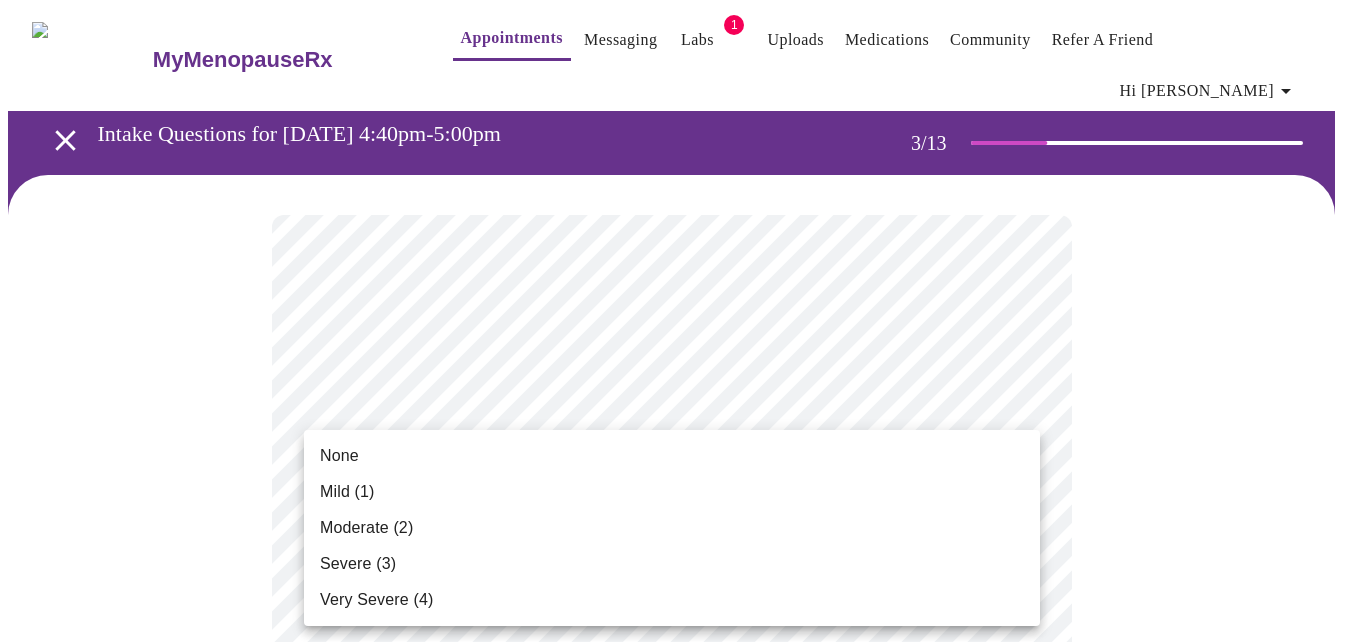 click on "Mild (1)" at bounding box center (672, 492) 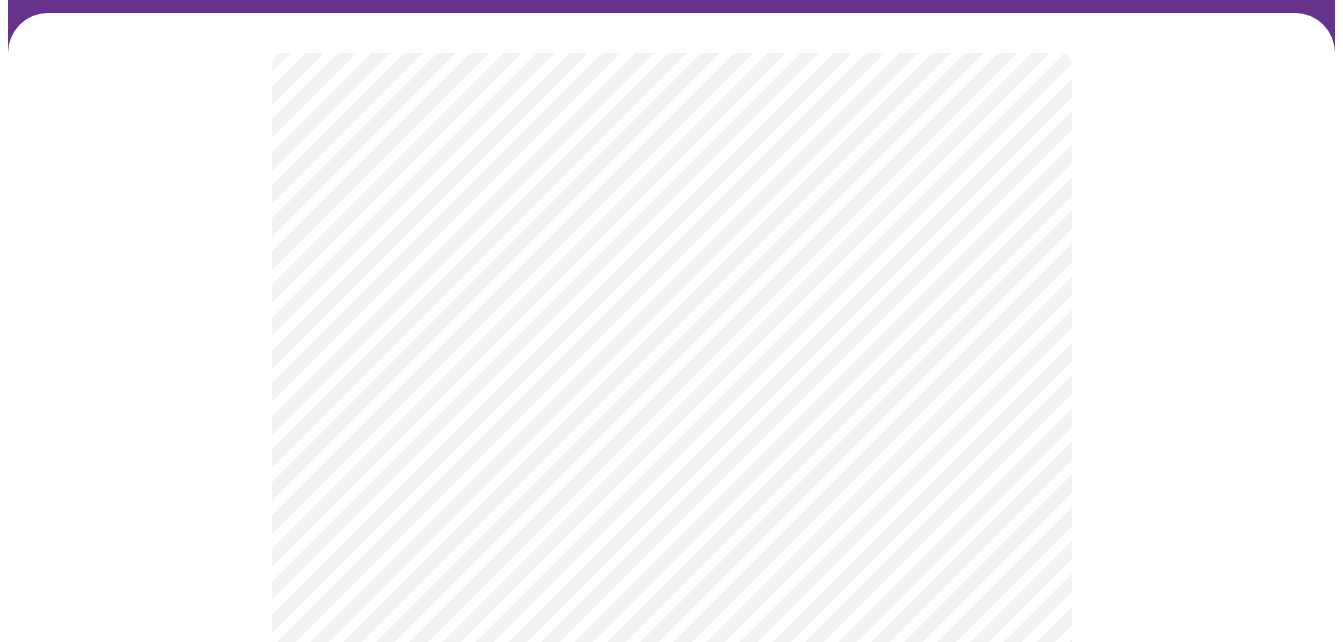 scroll, scrollTop: 164, scrollLeft: 0, axis: vertical 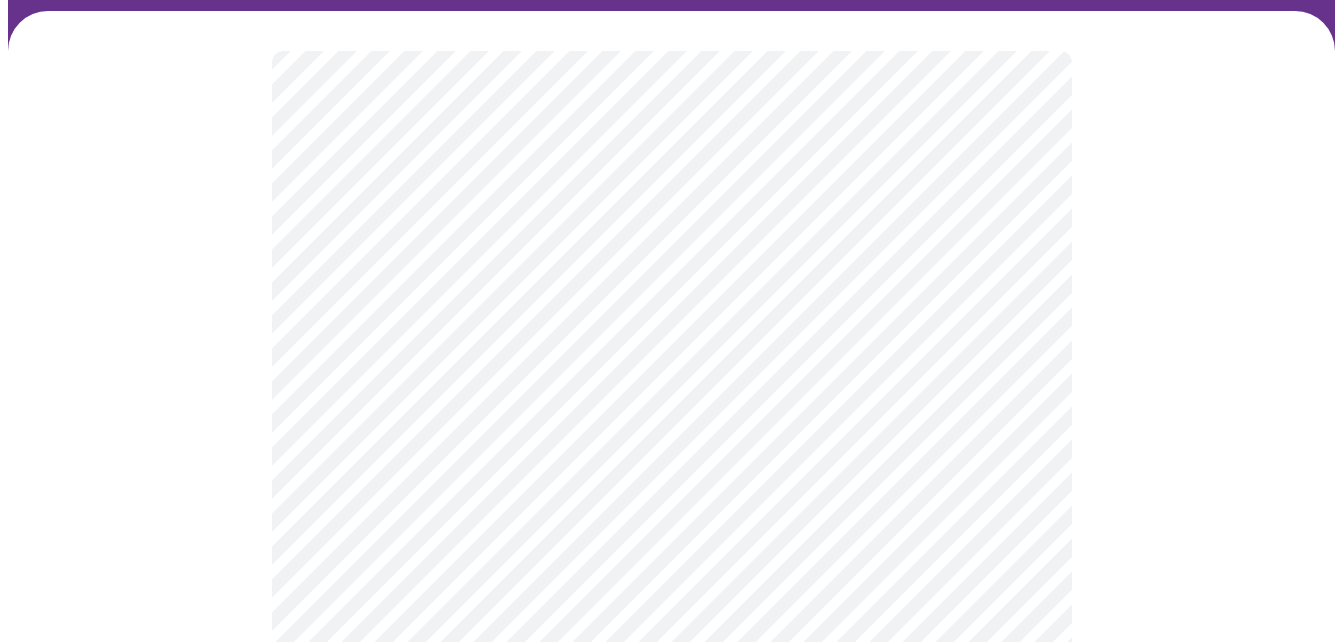 click on "MyMenopauseRx Appointments Messaging Labs 1 Uploads Medications Community Refer a Friend Hi [PERSON_NAME]    Intake Questions for [DATE] 4:40pm-5:00pm 3  /  13 Settings Billing Invoices Log out" at bounding box center [671, 1174] 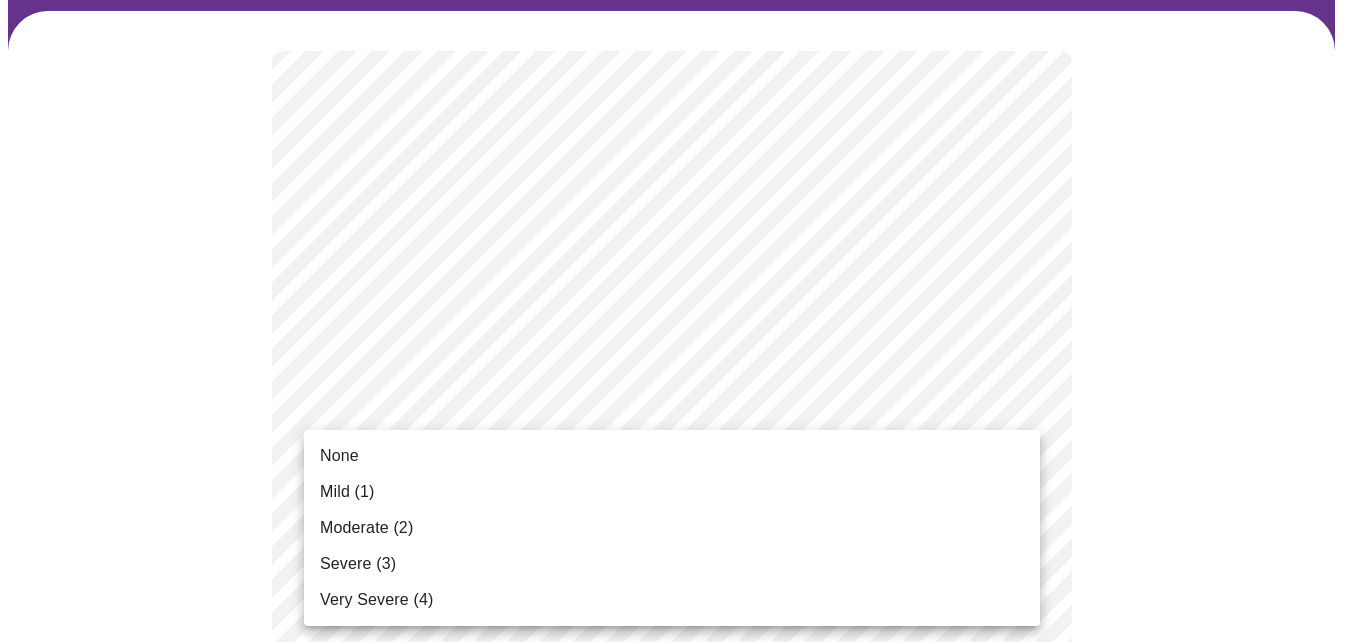 click on "None" at bounding box center (672, 456) 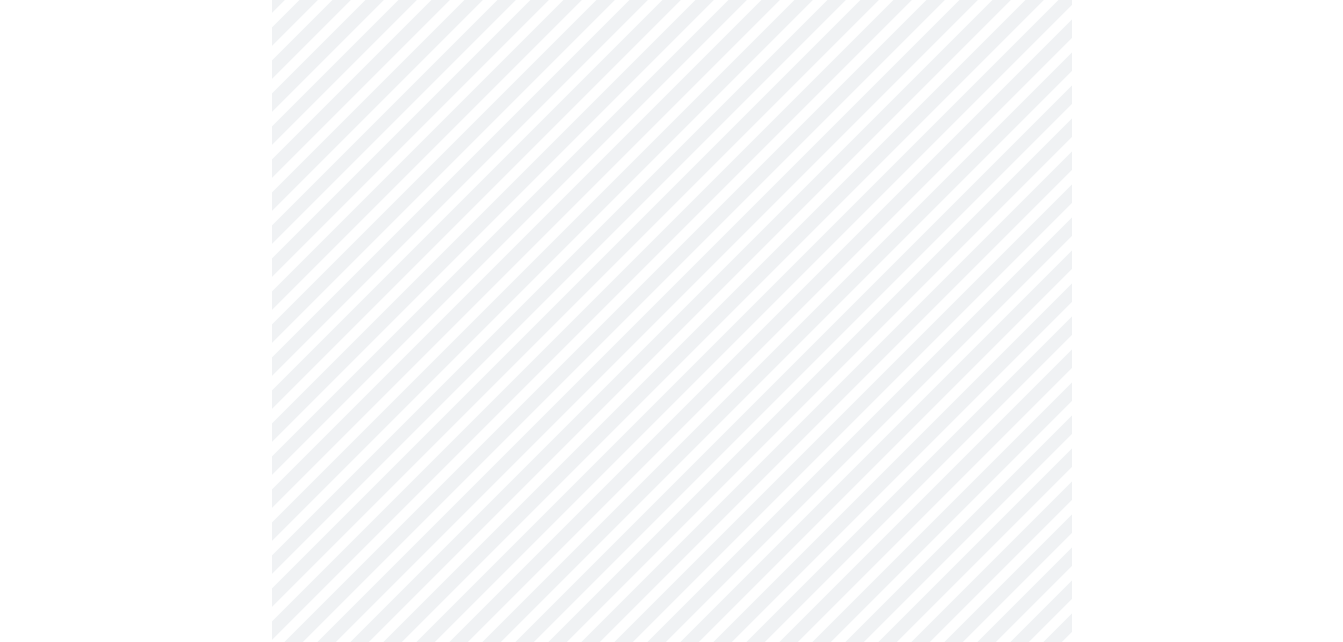 scroll, scrollTop: 387, scrollLeft: 0, axis: vertical 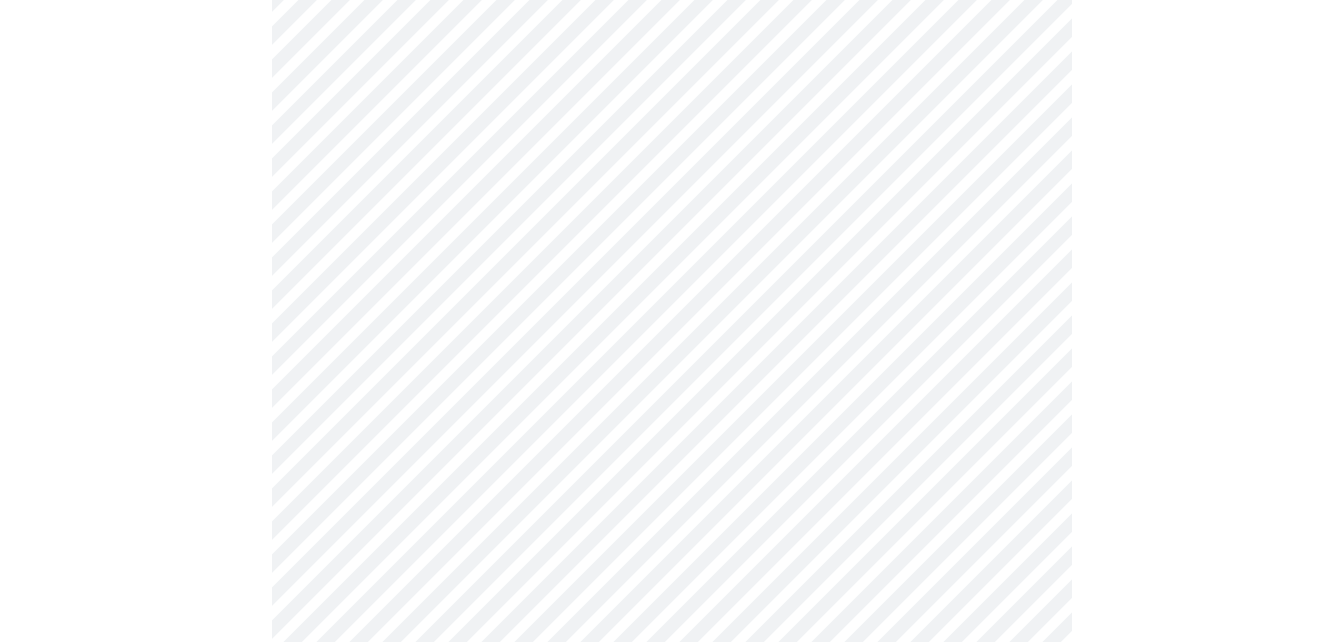 click on "MyMenopauseRx Appointments Messaging Labs 1 Uploads Medications Community Refer a Friend Hi [PERSON_NAME]    Intake Questions for [DATE] 4:40pm-5:00pm 3  /  13 Settings Billing Invoices Log out" at bounding box center (671, 937) 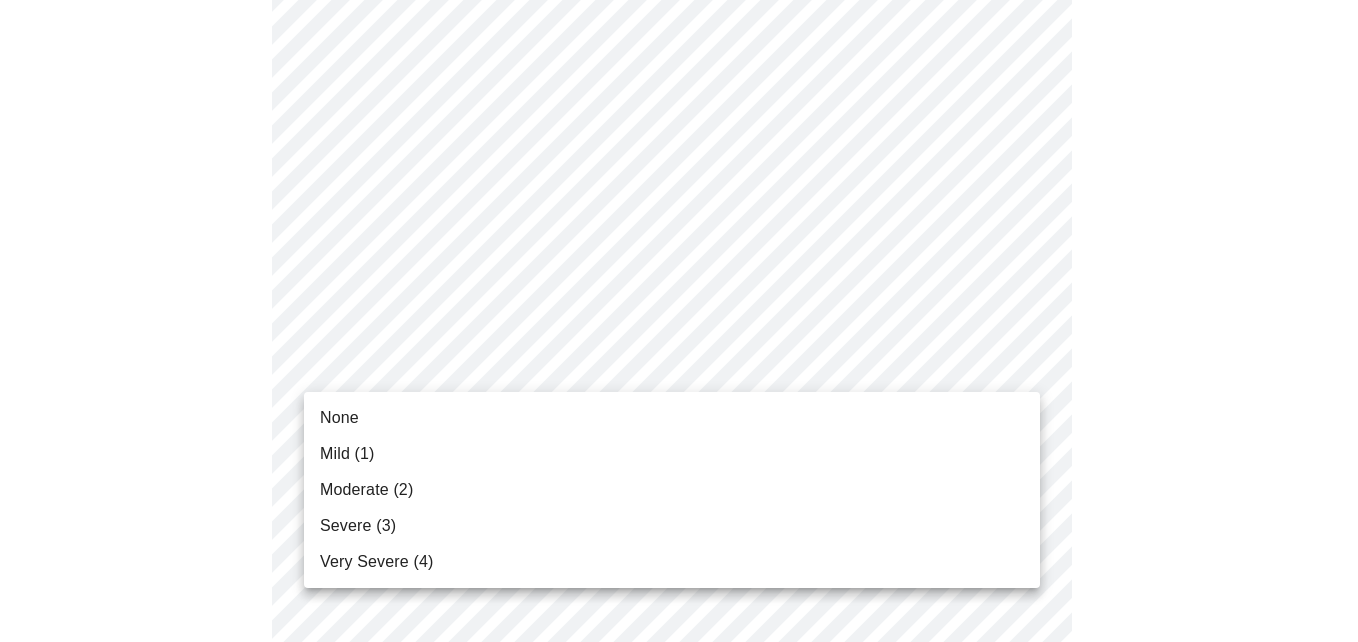 click on "None" at bounding box center [339, 418] 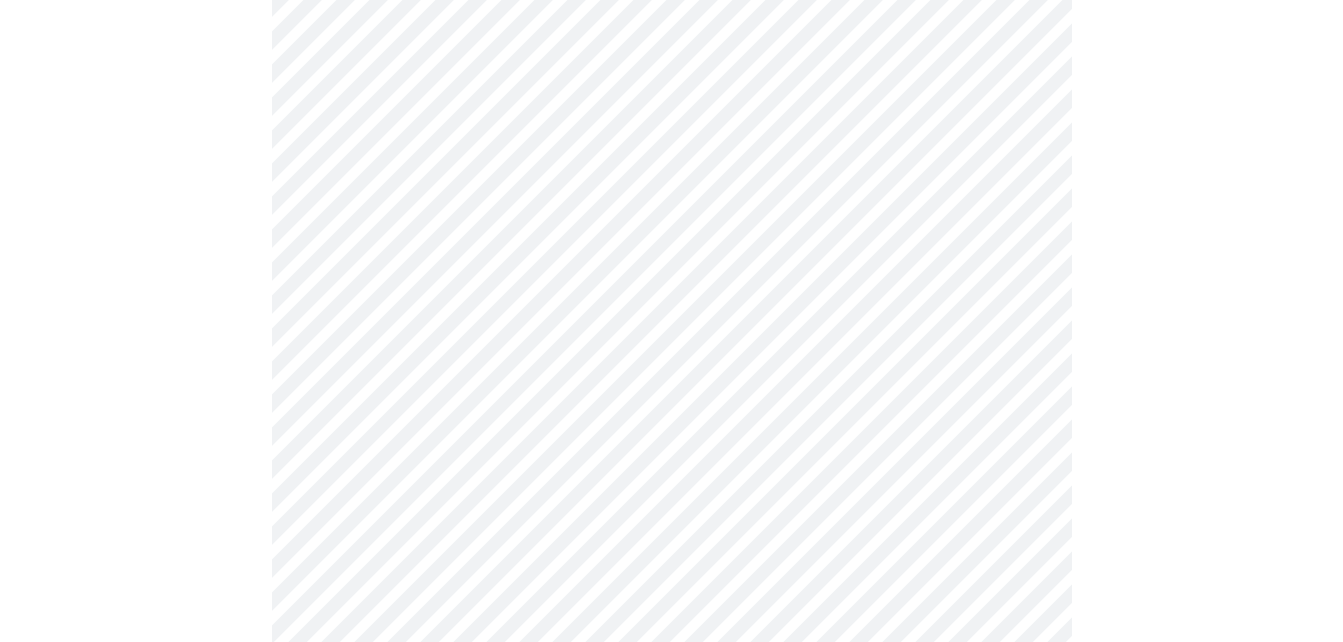 scroll, scrollTop: 524, scrollLeft: 0, axis: vertical 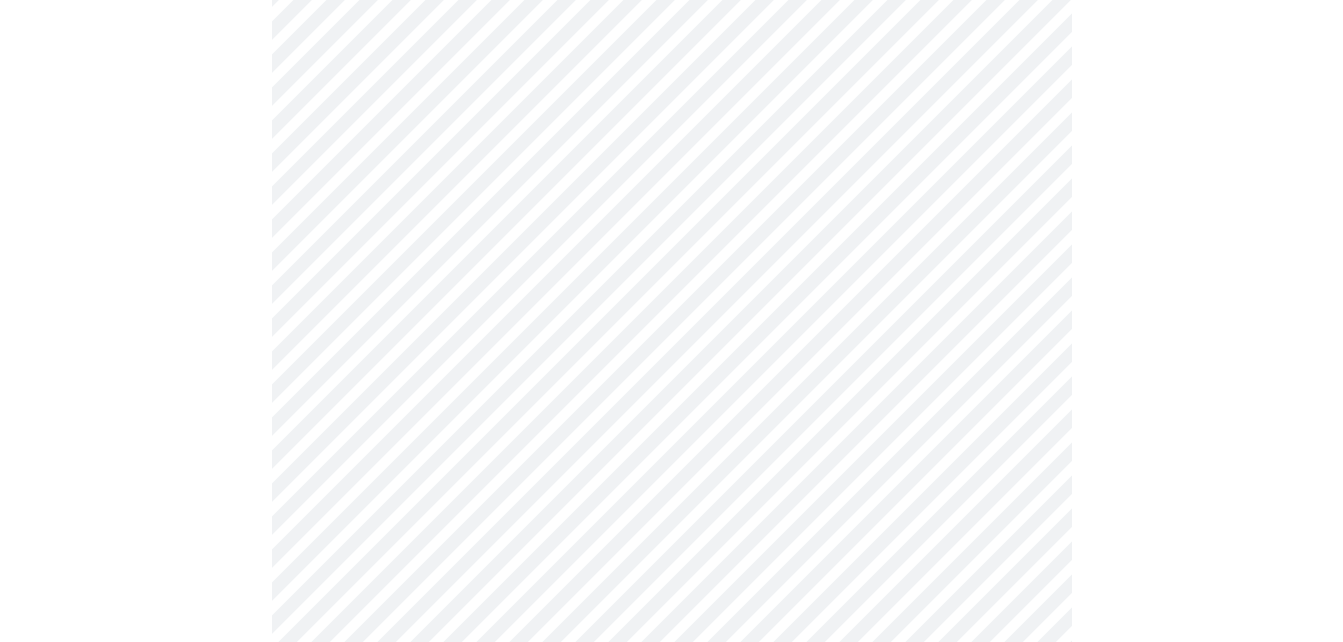 click on "MyMenopauseRx Appointments Messaging Labs 1 Uploads Medications Community Refer a Friend Hi [PERSON_NAME]    Intake Questions for [DATE] 4:40pm-5:00pm 3  /  13 Settings Billing Invoices Log out" at bounding box center [671, 786] 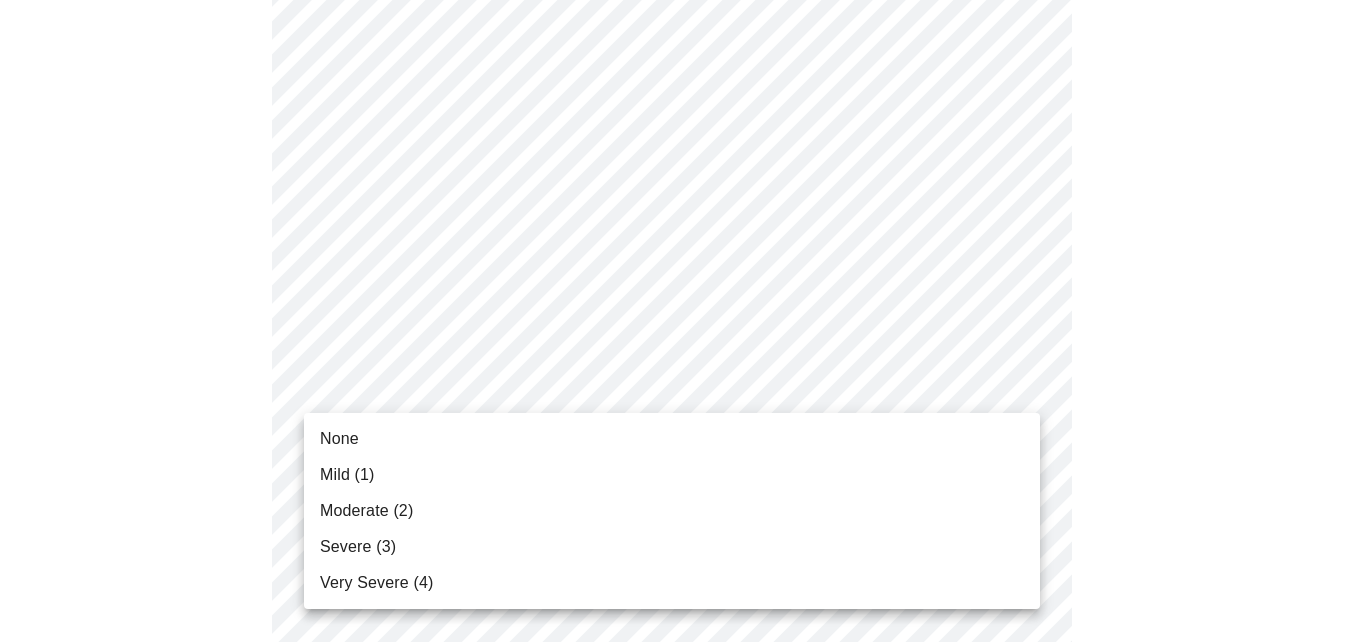 click on "None" at bounding box center [339, 439] 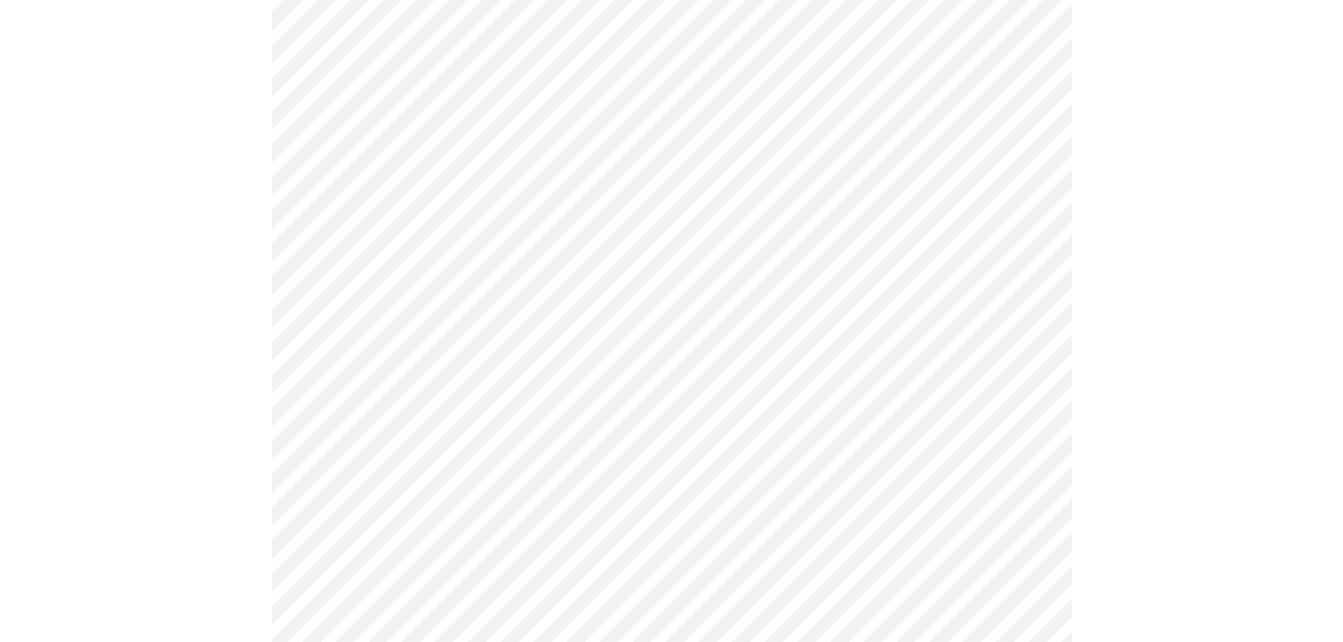 scroll, scrollTop: 706, scrollLeft: 0, axis: vertical 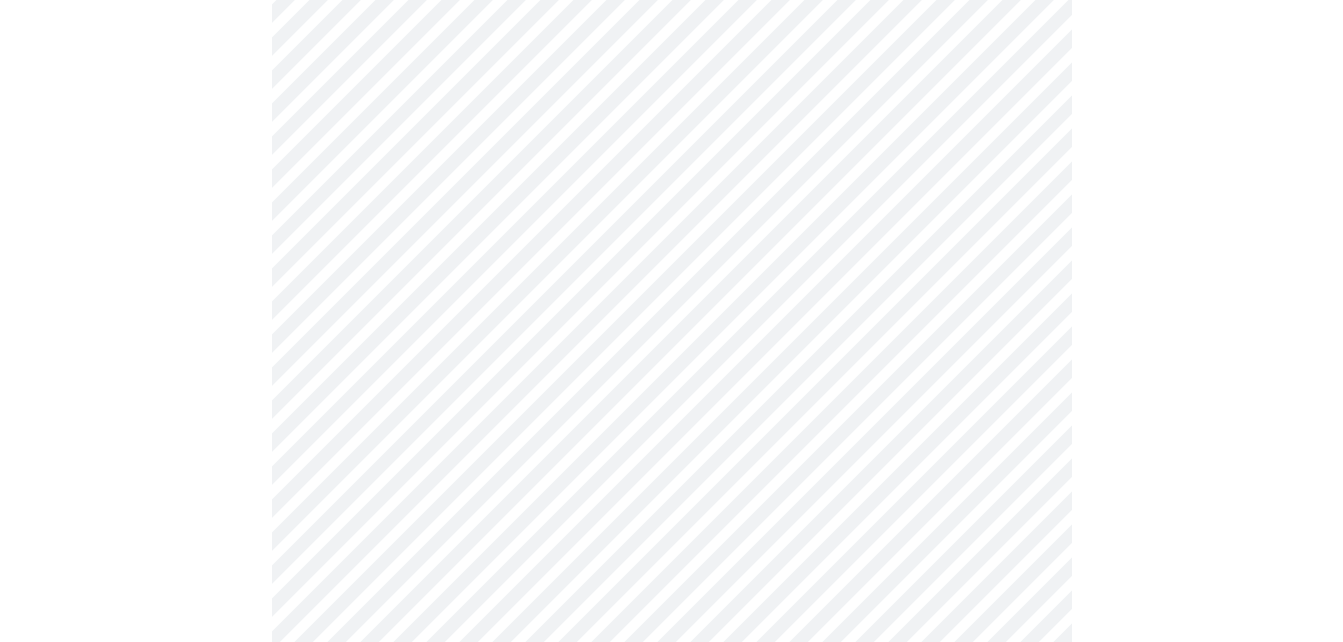 click on "MyMenopauseRx Appointments Messaging Labs 1 Uploads Medications Community Refer a Friend Hi [PERSON_NAME]    Intake Questions for [DATE] 4:40pm-5:00pm 3  /  13 Settings Billing Invoices Log out" at bounding box center (671, 590) 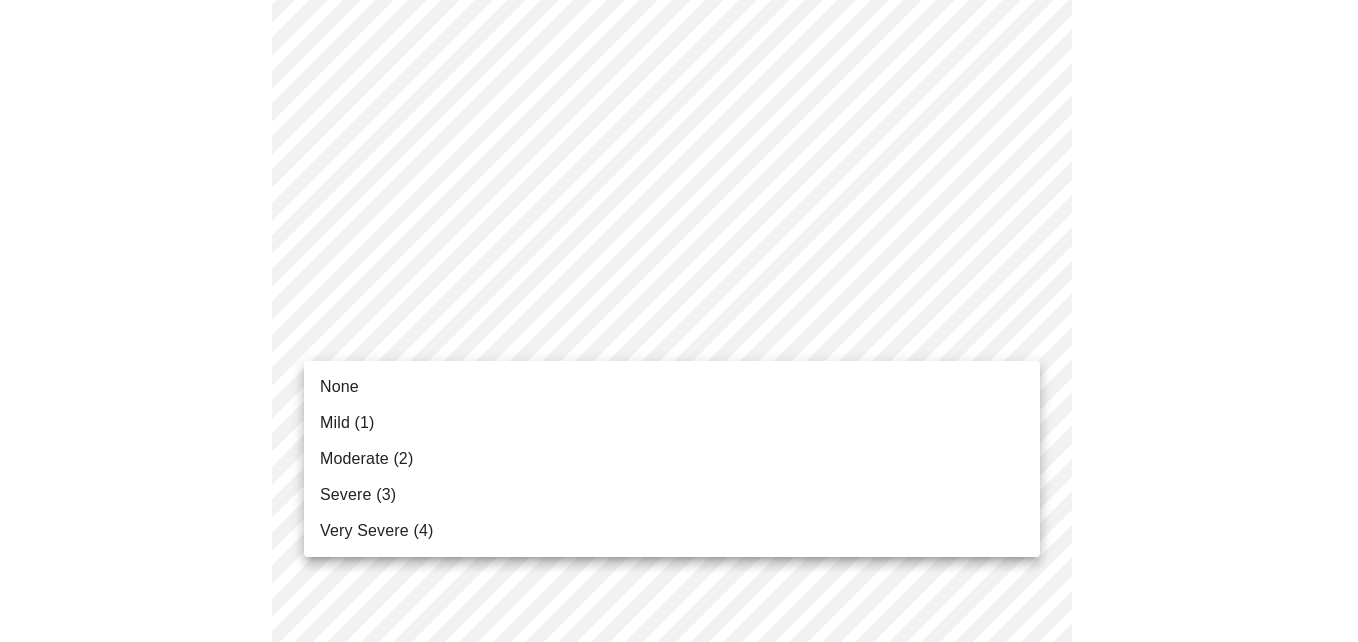 click on "None" at bounding box center (672, 387) 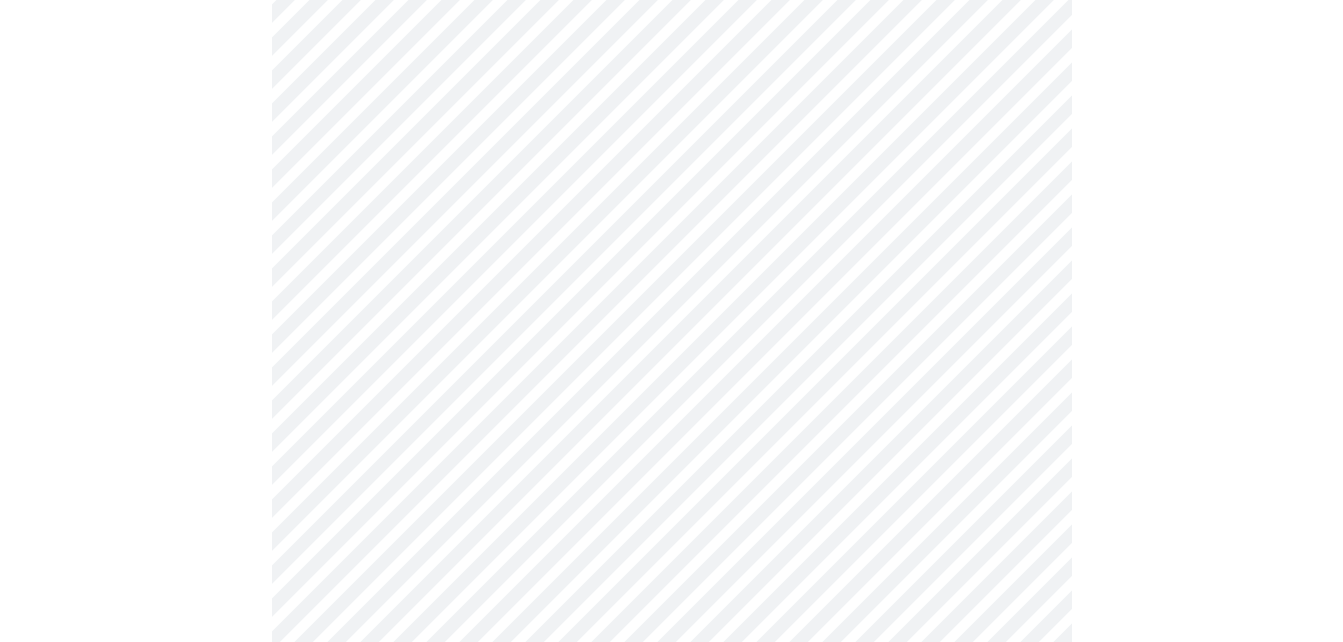 click on "MyMenopauseRx Appointments Messaging Labs 1 Uploads Medications Community Refer a Friend Hi [PERSON_NAME]    Intake Questions for [DATE] 4:40pm-5:00pm 3  /  13 Settings Billing Invoices Log out" at bounding box center (671, 576) 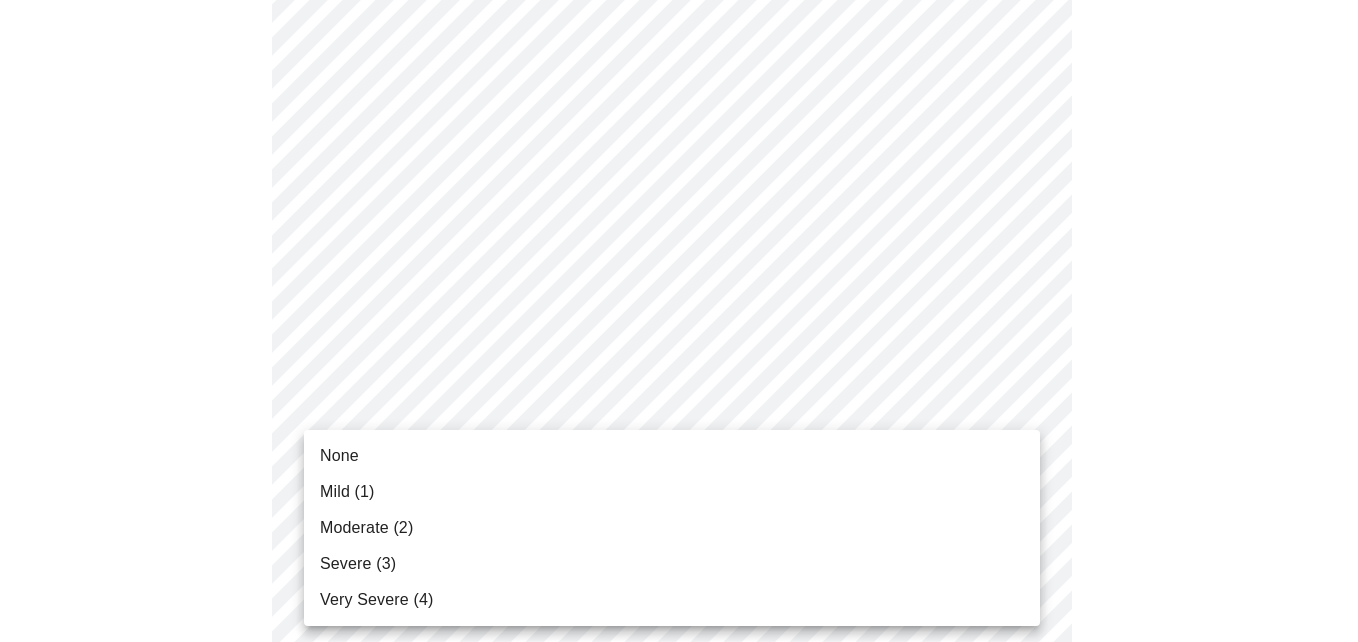 click on "None" at bounding box center (672, 456) 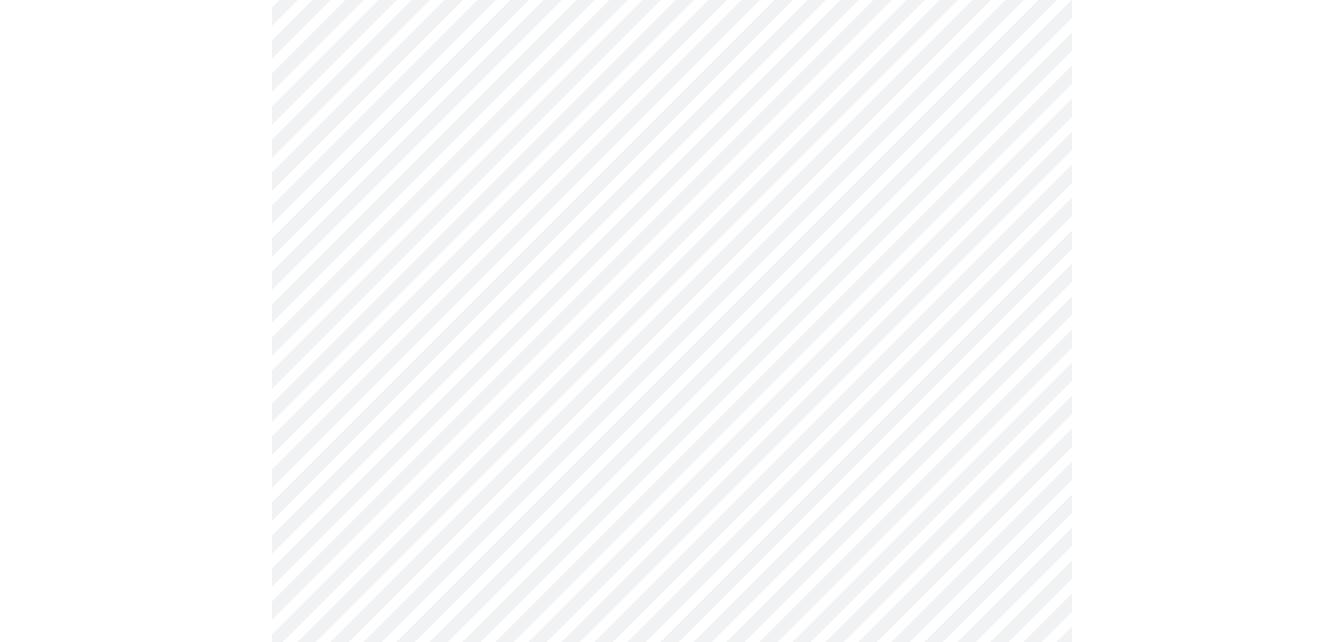 scroll, scrollTop: 978, scrollLeft: 0, axis: vertical 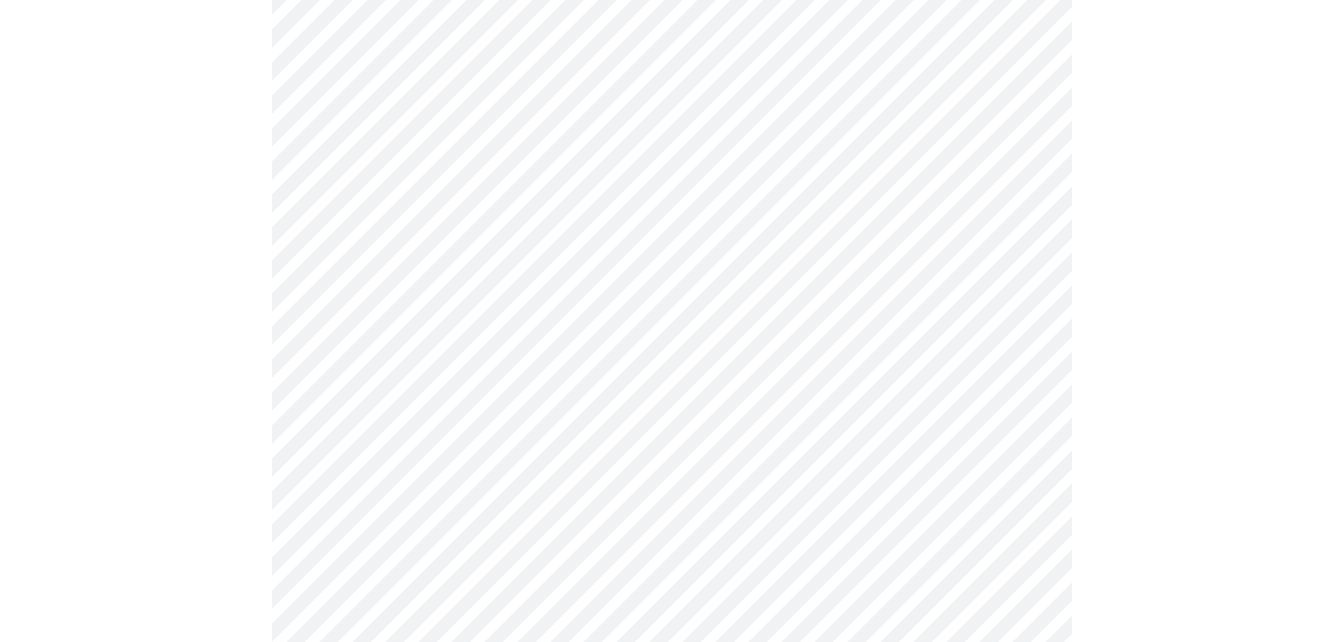 click on "MyMenopauseRx Appointments Messaging Labs 1 Uploads Medications Community Refer a Friend Hi [PERSON_NAME]    Intake Questions for [DATE] 4:40pm-5:00pm 3  /  13 Settings Billing Invoices Log out" at bounding box center [671, 290] 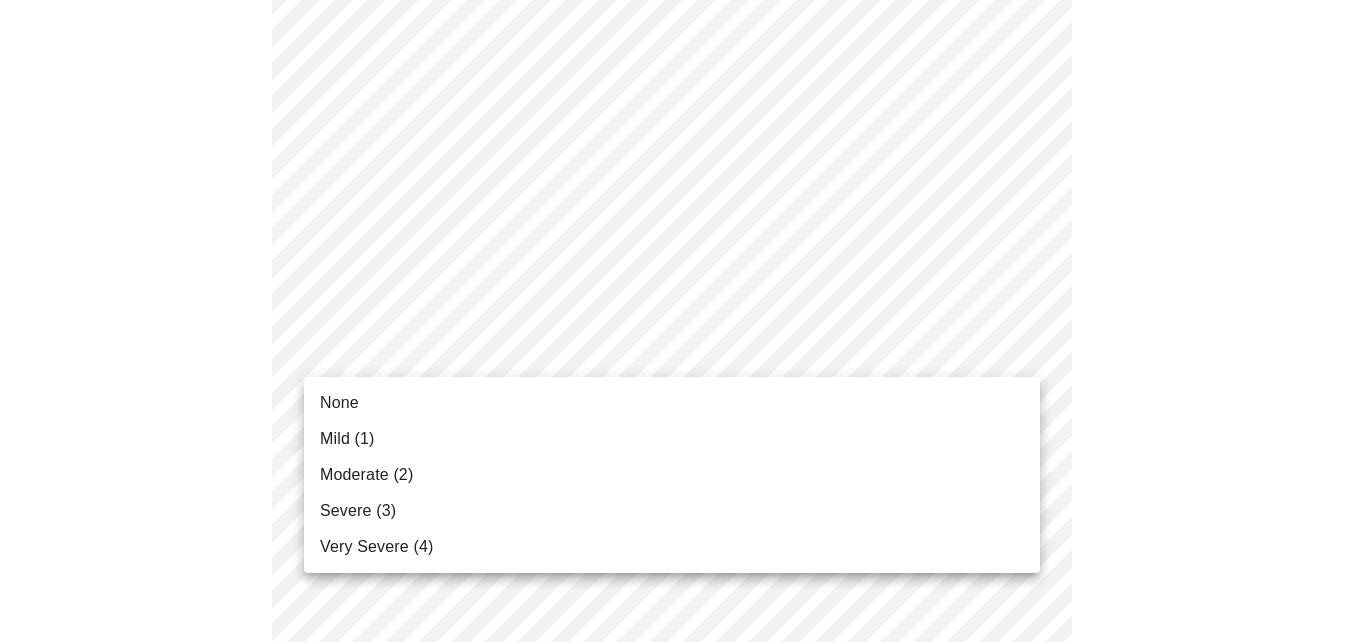 click on "Mild (1)" at bounding box center (347, 439) 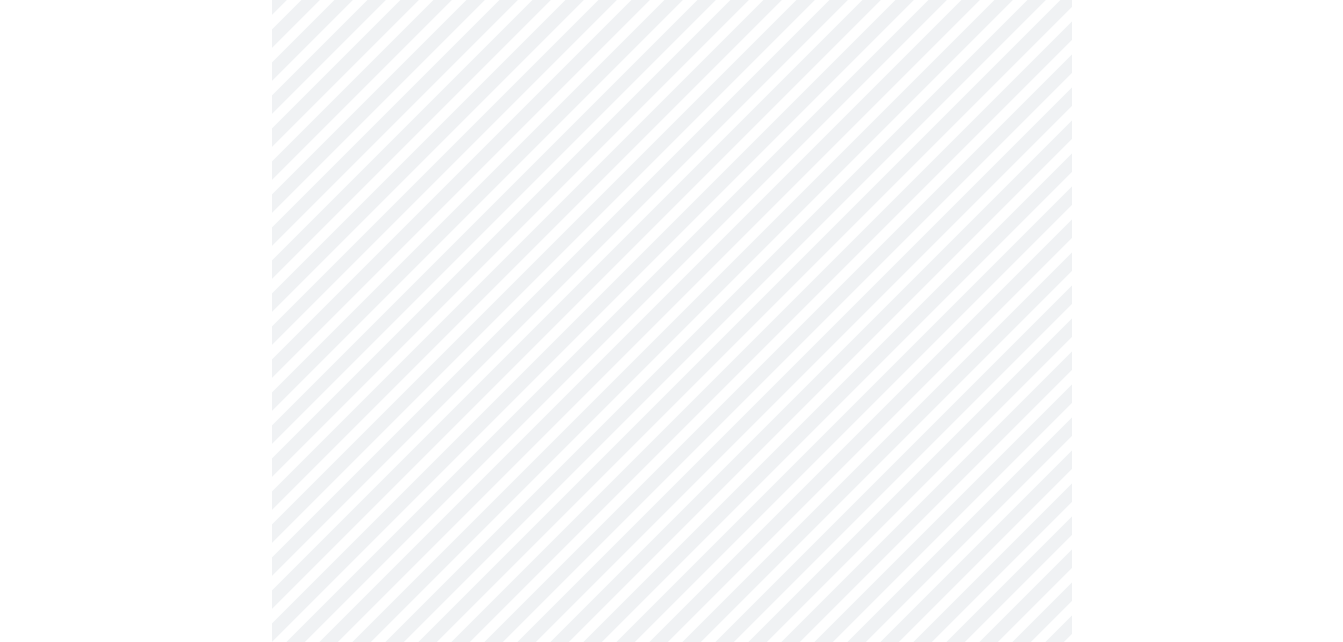 click on "MyMenopauseRx Appointments Messaging Labs 1 Uploads Medications Community Refer a Friend Hi [PERSON_NAME]    Intake Questions for [DATE] 4:40pm-5:00pm 3  /  13 Settings Billing Invoices Log out" at bounding box center (671, 276) 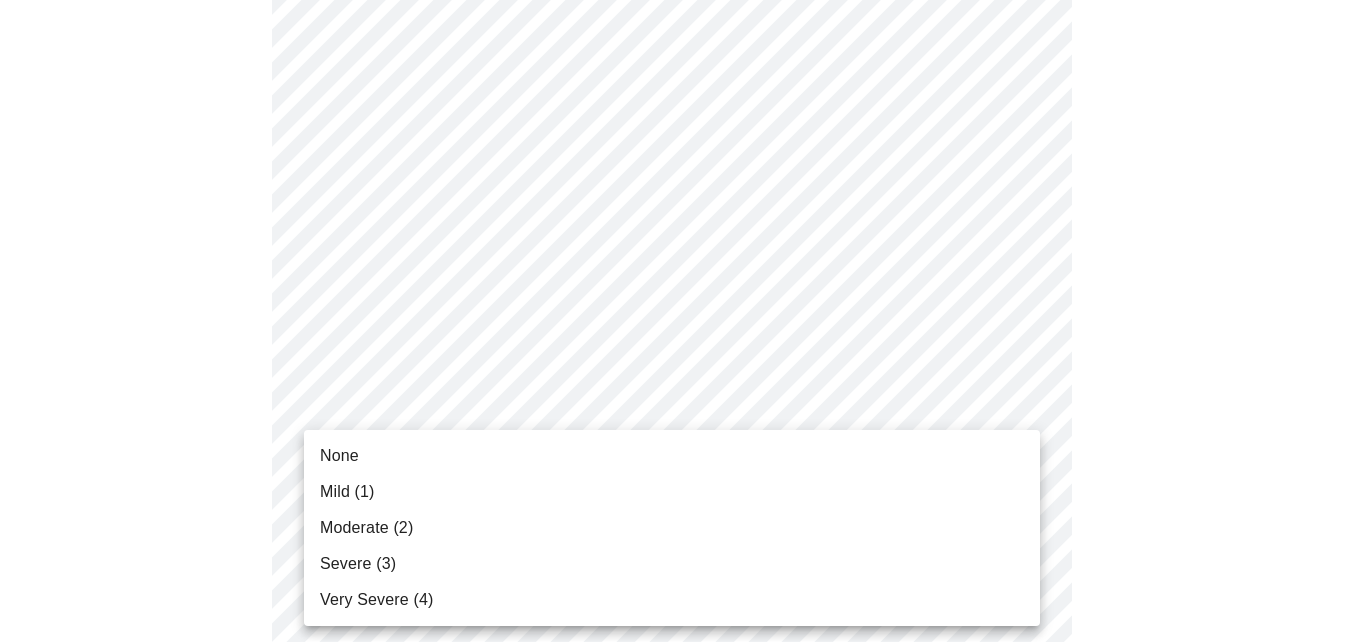 click on "Mild (1)" at bounding box center (347, 492) 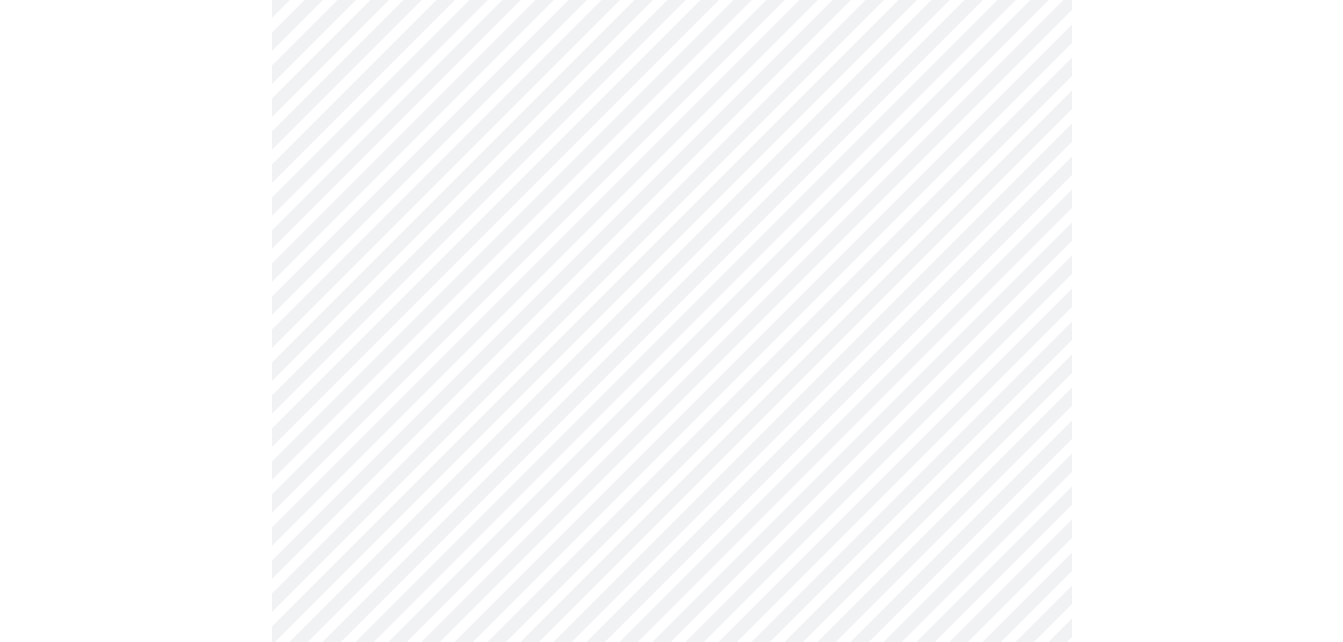 scroll, scrollTop: 1209, scrollLeft: 0, axis: vertical 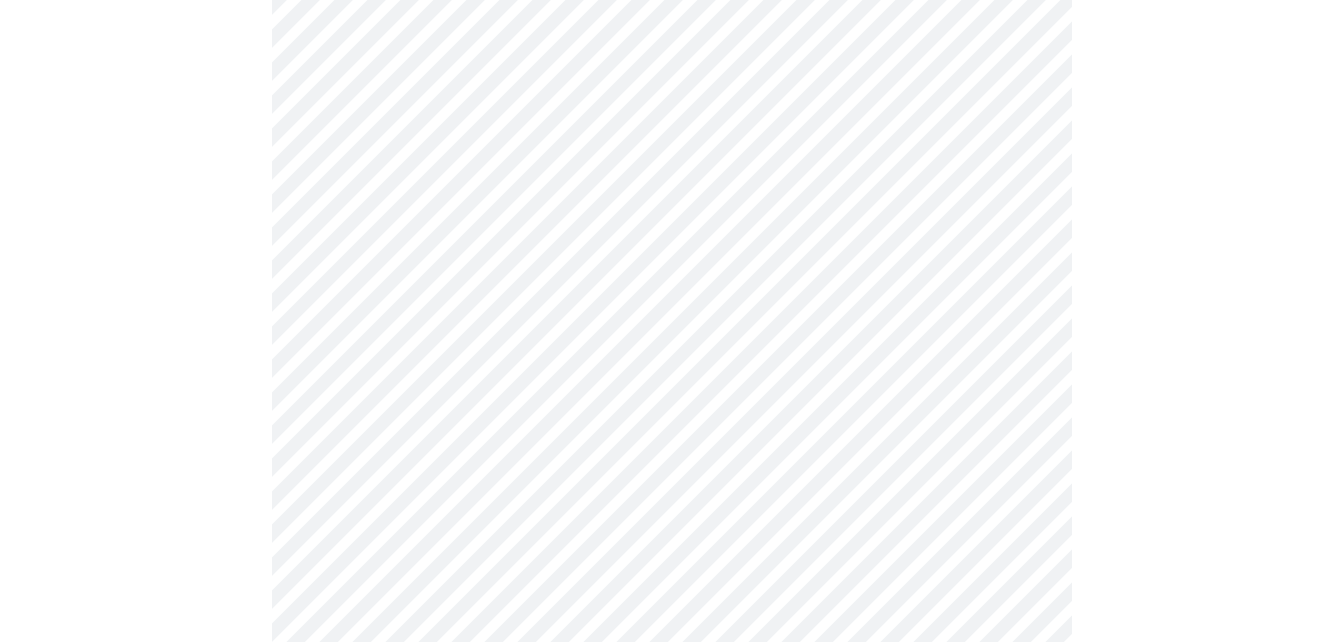 click on "MyMenopauseRx Appointments Messaging Labs 1 Uploads Medications Community Refer a Friend Hi [PERSON_NAME]    Intake Questions for [DATE] 4:40pm-5:00pm 3  /  13 Settings Billing Invoices Log out" at bounding box center [671, 31] 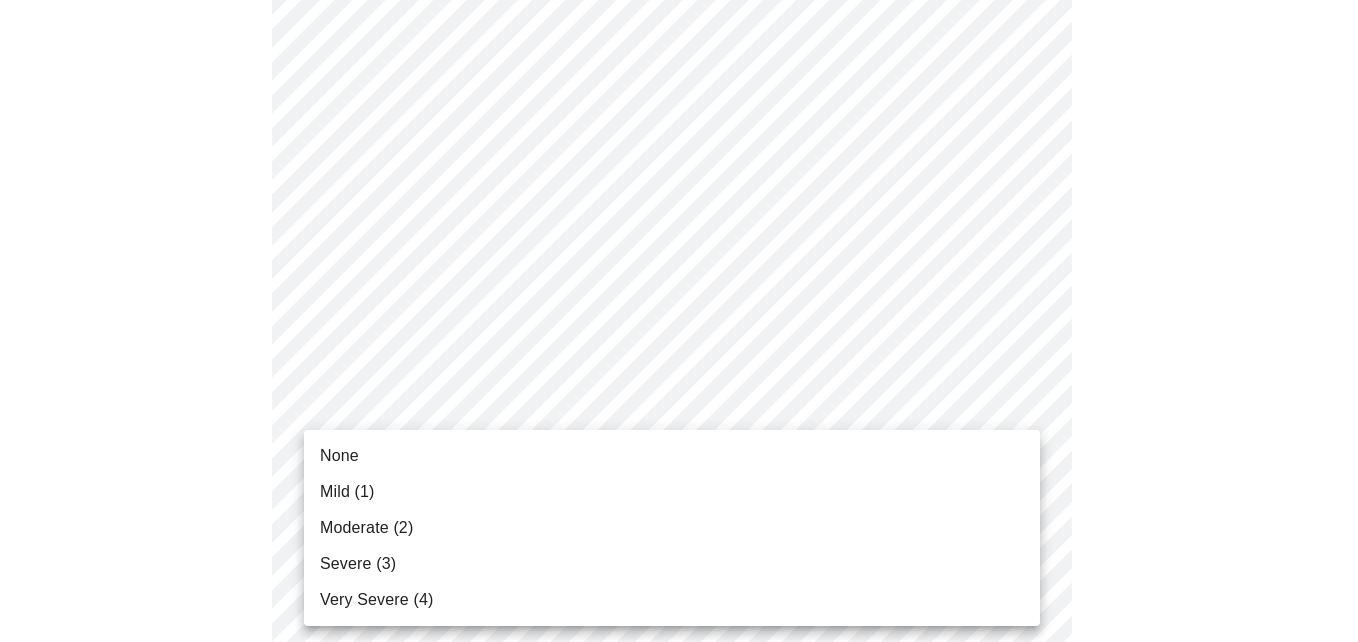 click on "None" at bounding box center [672, 456] 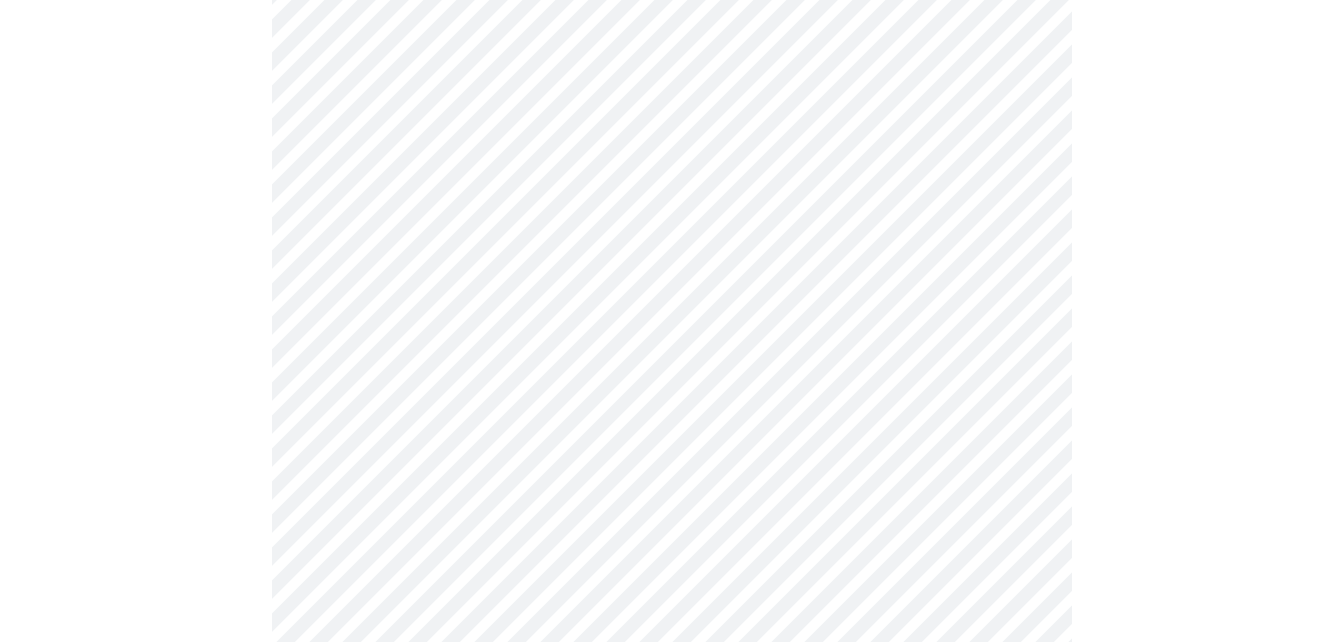 scroll, scrollTop: 1253, scrollLeft: 0, axis: vertical 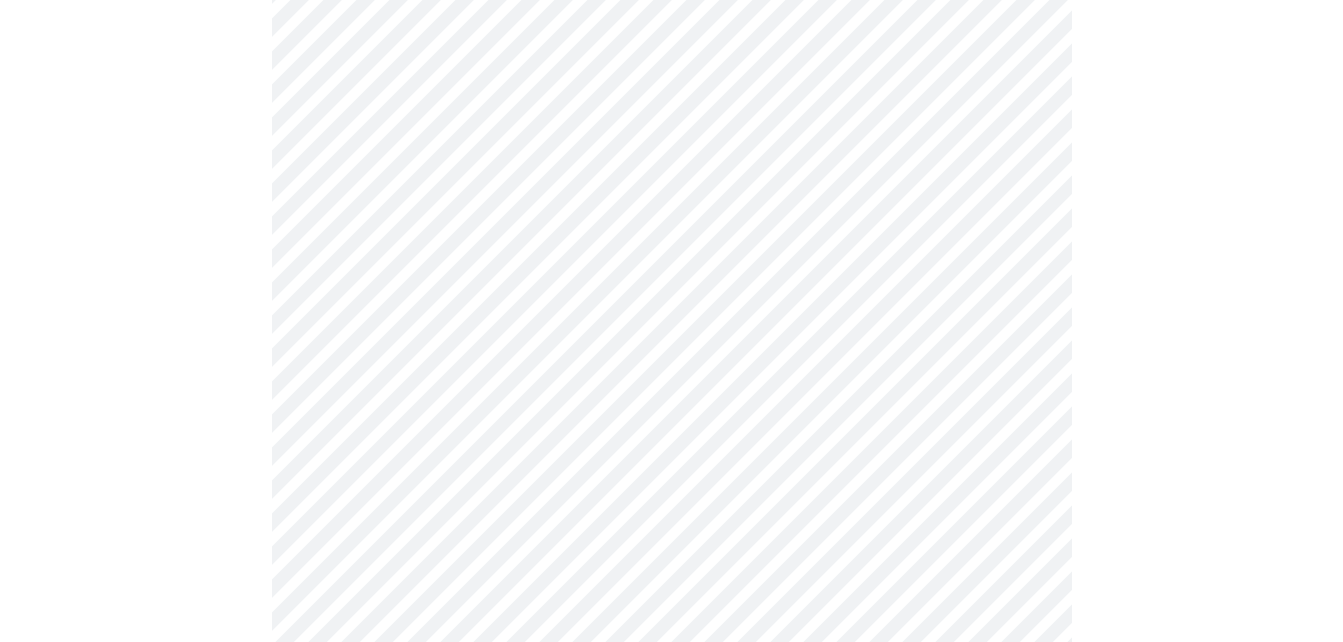 click on "MyMenopauseRx Appointments Messaging Labs 1 Uploads Medications Community Refer a Friend Hi [PERSON_NAME]    Intake Questions for [DATE] 4:40pm-5:00pm 3  /  13 Settings Billing Invoices Log out" at bounding box center (671, -27) 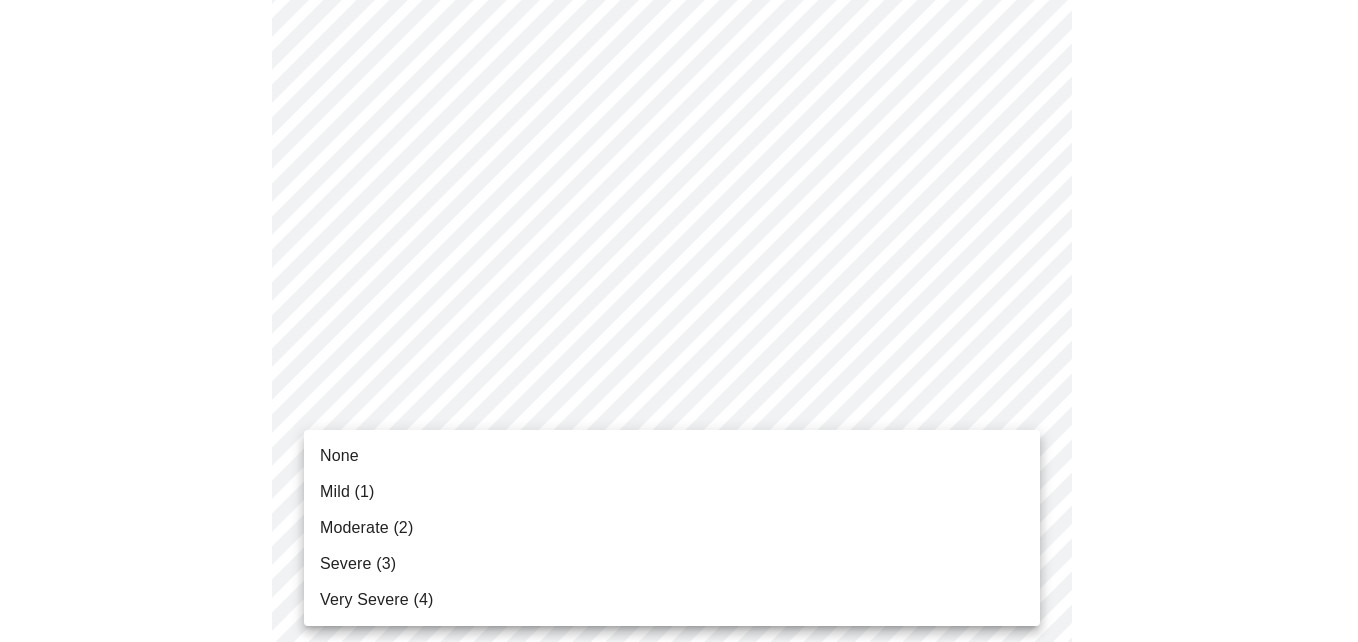 click on "None" at bounding box center [672, 456] 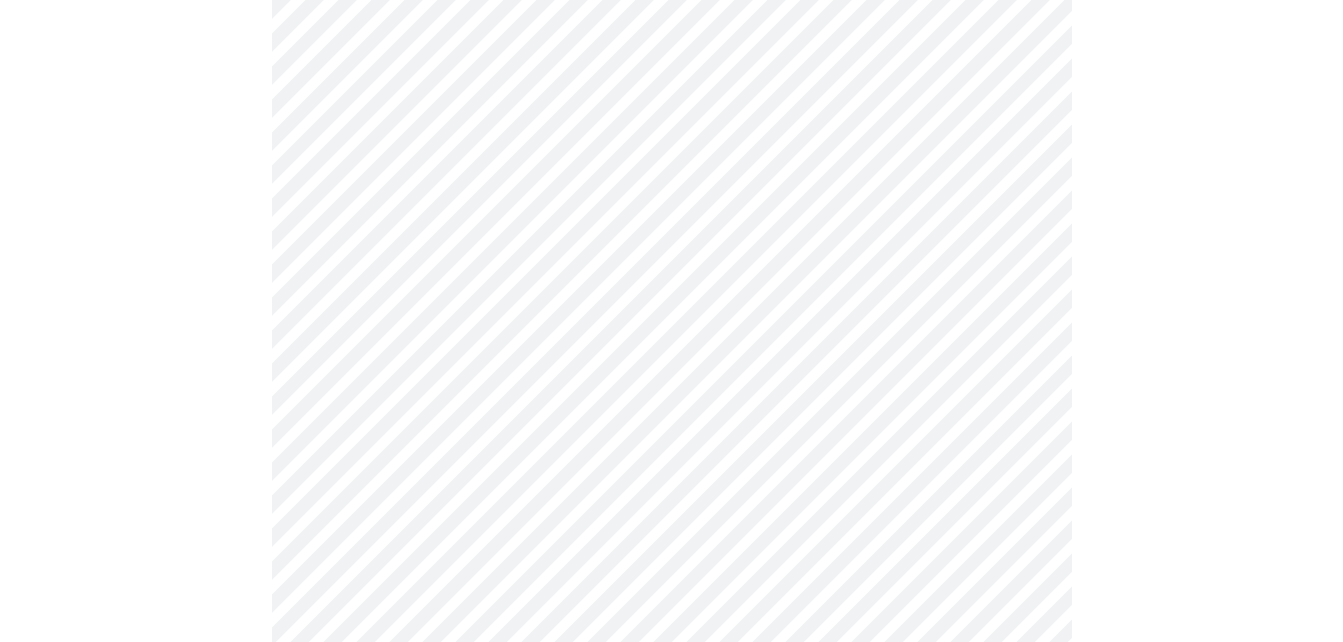 scroll, scrollTop: 1557, scrollLeft: 0, axis: vertical 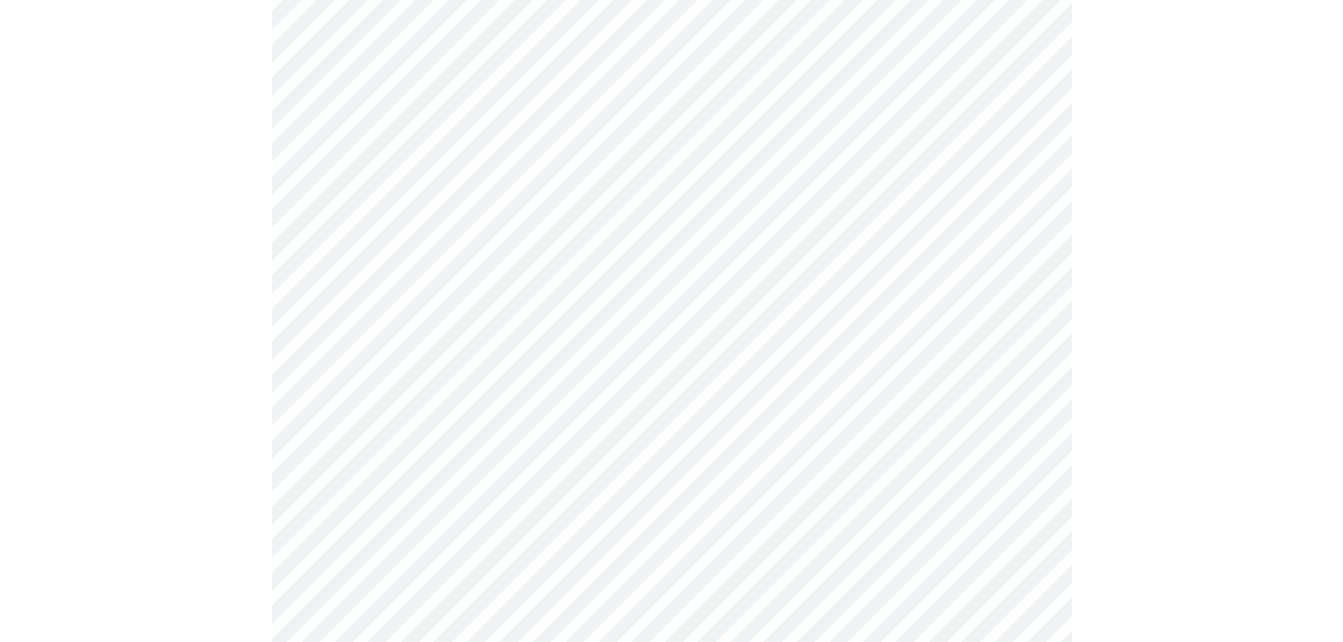 click on "MyMenopauseRx Appointments Messaging Labs 1 Uploads Medications Community Refer a Friend Hi [PERSON_NAME]    Intake Questions for [DATE] 4:40pm-5:00pm 3  /  13 Settings Billing Invoices Log out" at bounding box center (671, -345) 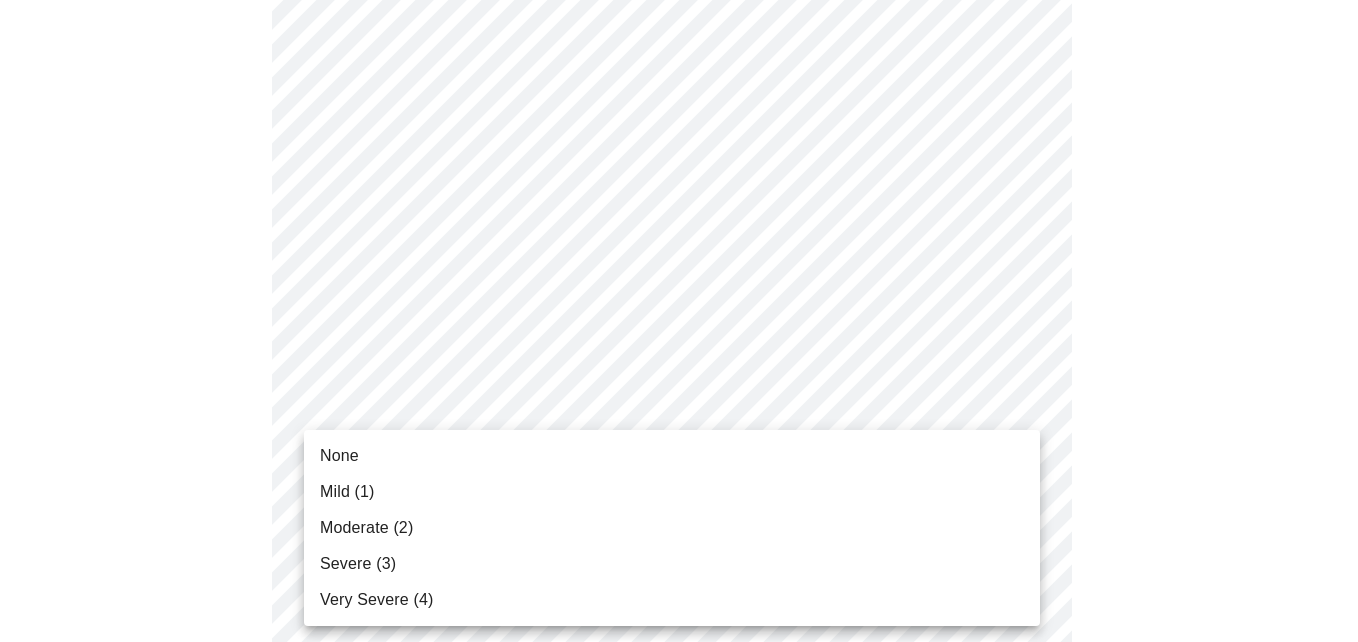 click on "None" at bounding box center [672, 456] 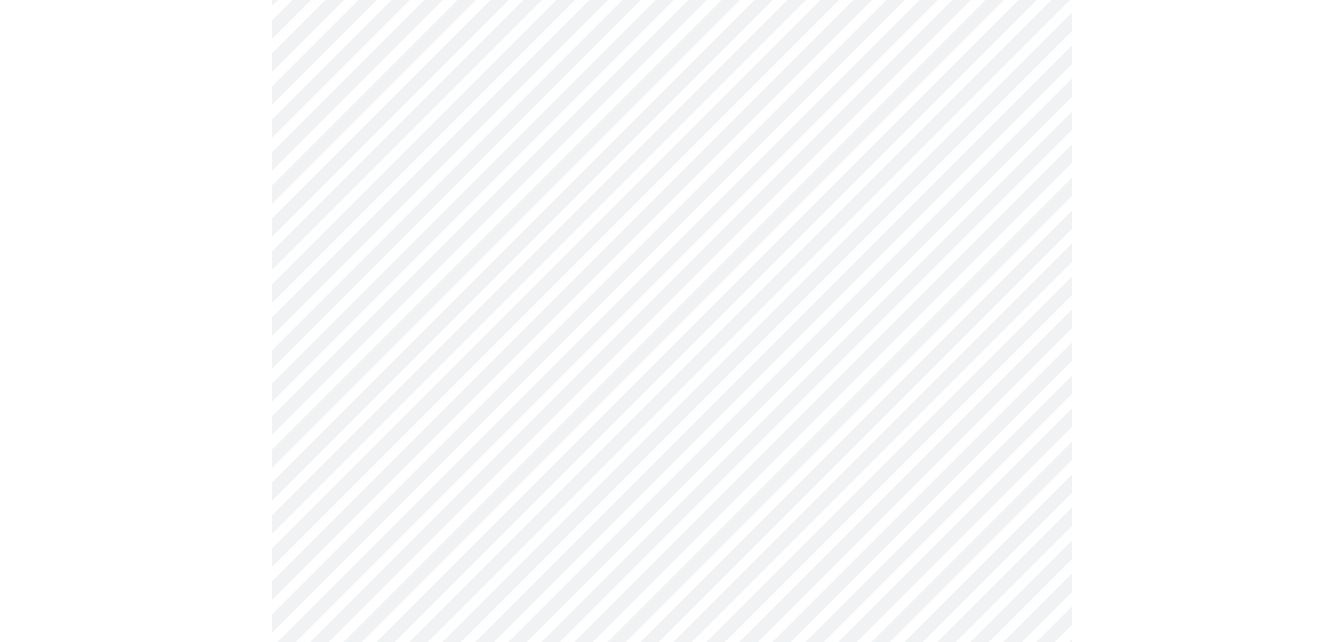 scroll, scrollTop: 691, scrollLeft: 0, axis: vertical 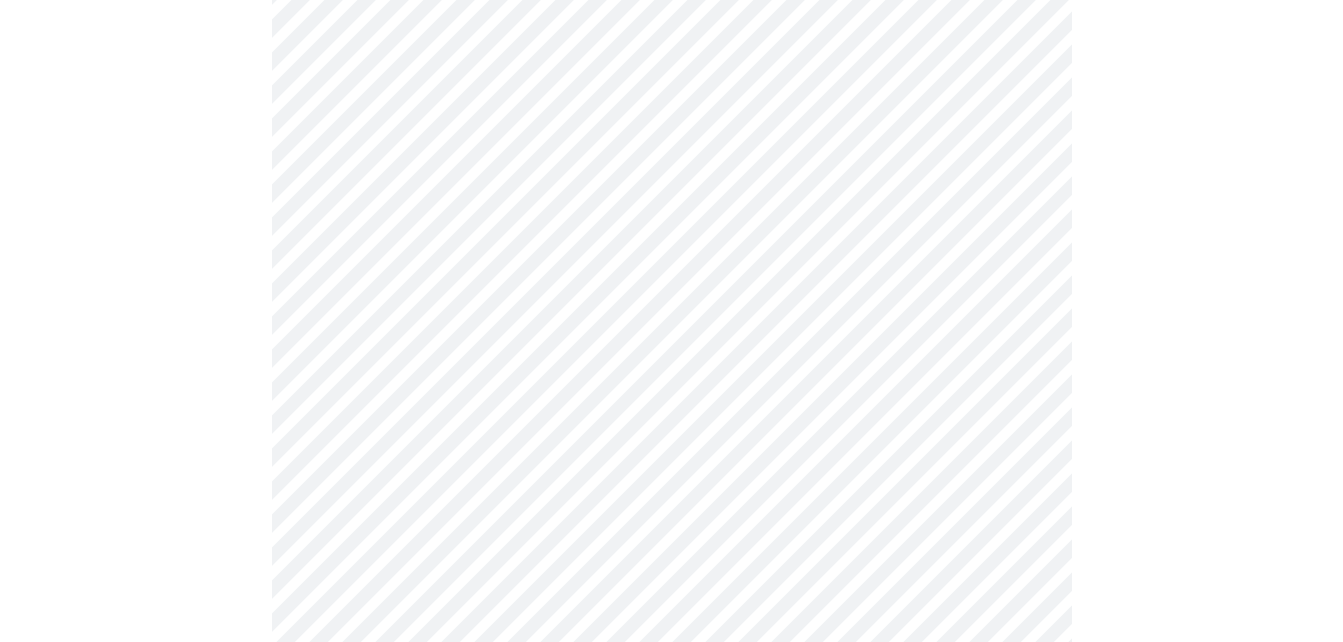 click on "MyMenopauseRx Appointments Messaging Labs 1 Uploads Medications Community Refer a Friend Hi [PERSON_NAME]    Intake Questions for [DATE] 4:40pm-5:00pm 4  /  13 Settings Billing Invoices Log out" at bounding box center (671, 277) 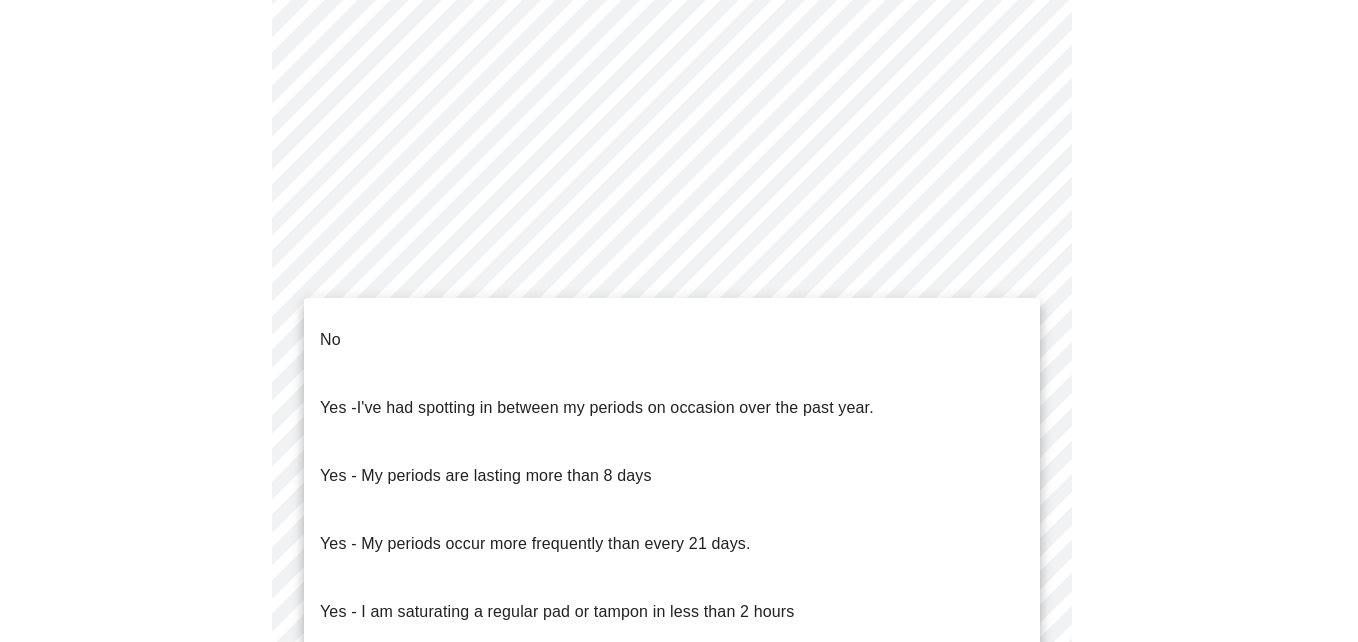 click on "No" at bounding box center [672, 340] 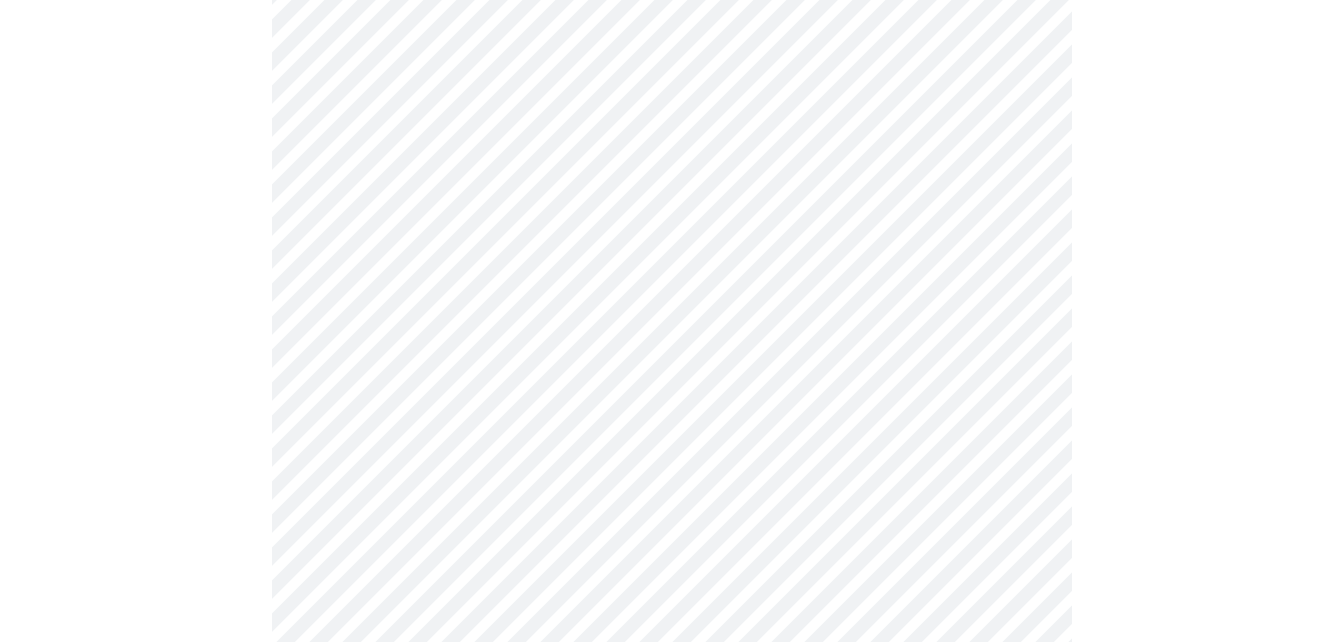scroll, scrollTop: 923, scrollLeft: 0, axis: vertical 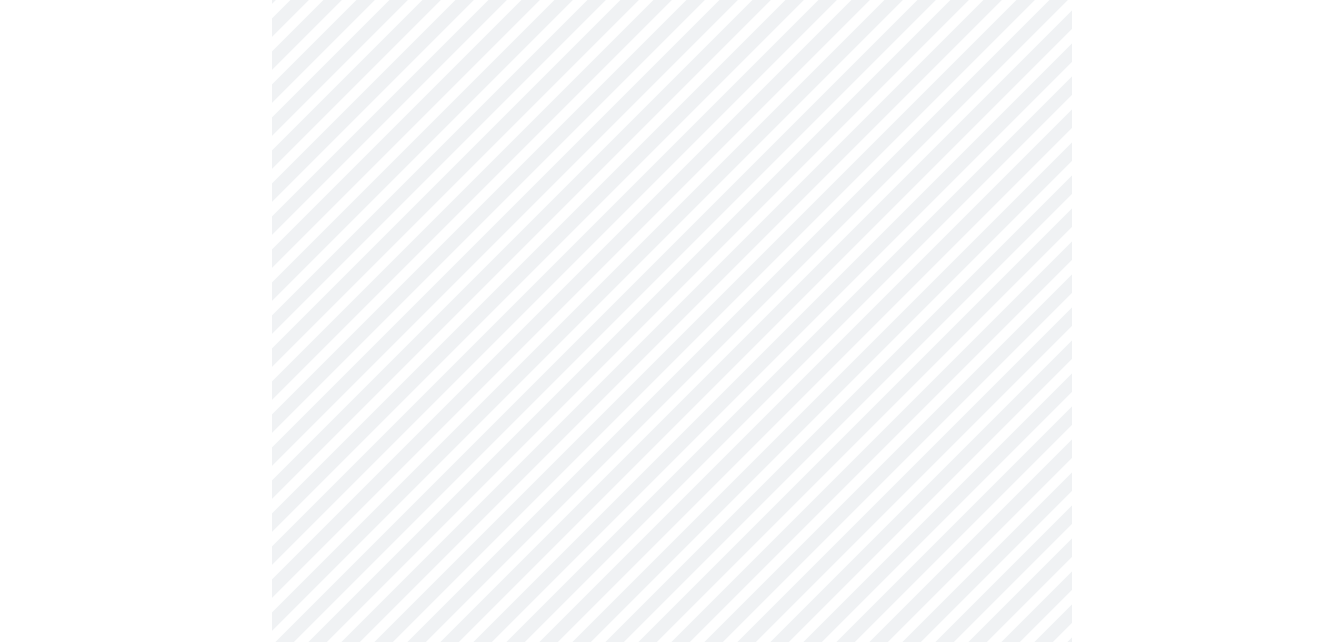 click on "MyMenopauseRx Appointments Messaging Labs 1 Uploads Medications Community Refer a Friend Hi [PERSON_NAME]    Intake Questions for [DATE] 4:40pm-5:00pm 4  /  13 Settings Billing Invoices Log out" at bounding box center (671, 39) 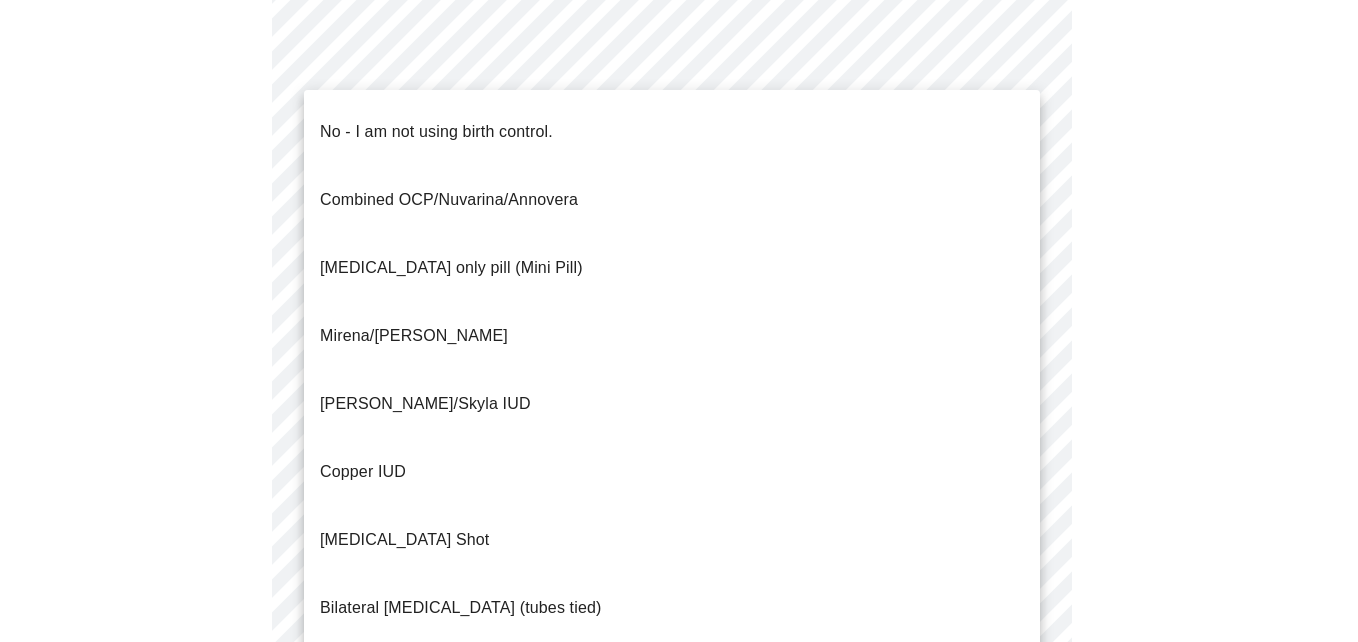 click on "No - I am not using birth control." at bounding box center [672, 132] 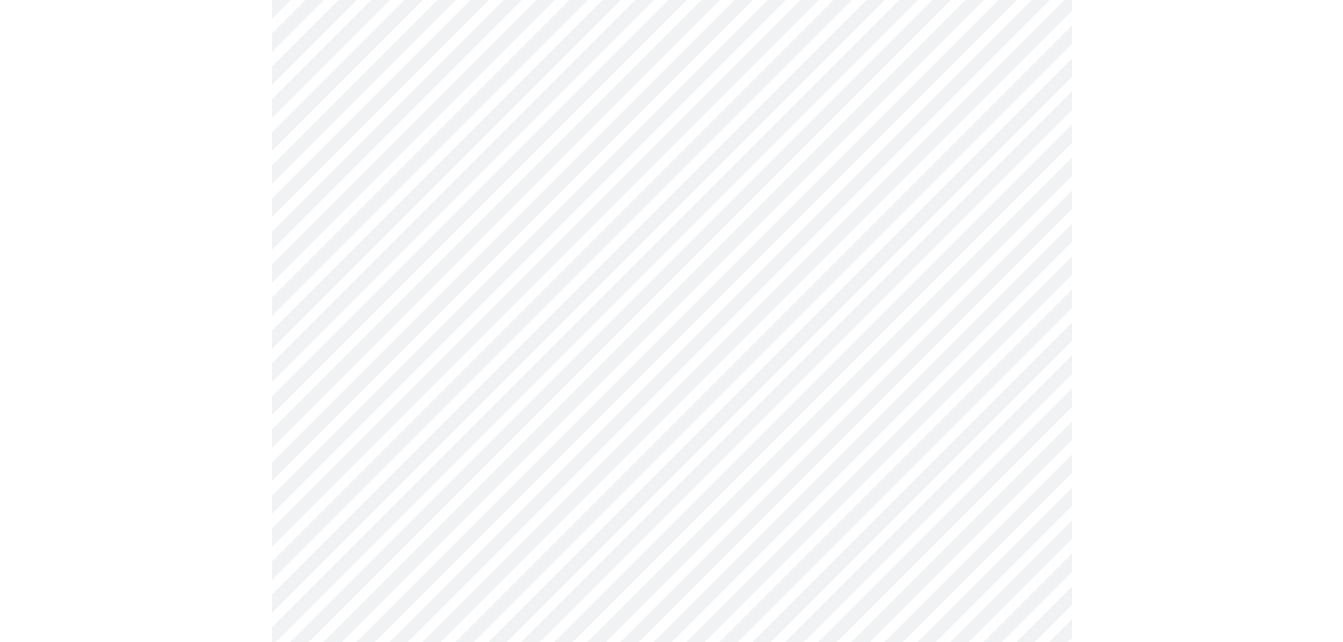 scroll, scrollTop: 1075, scrollLeft: 0, axis: vertical 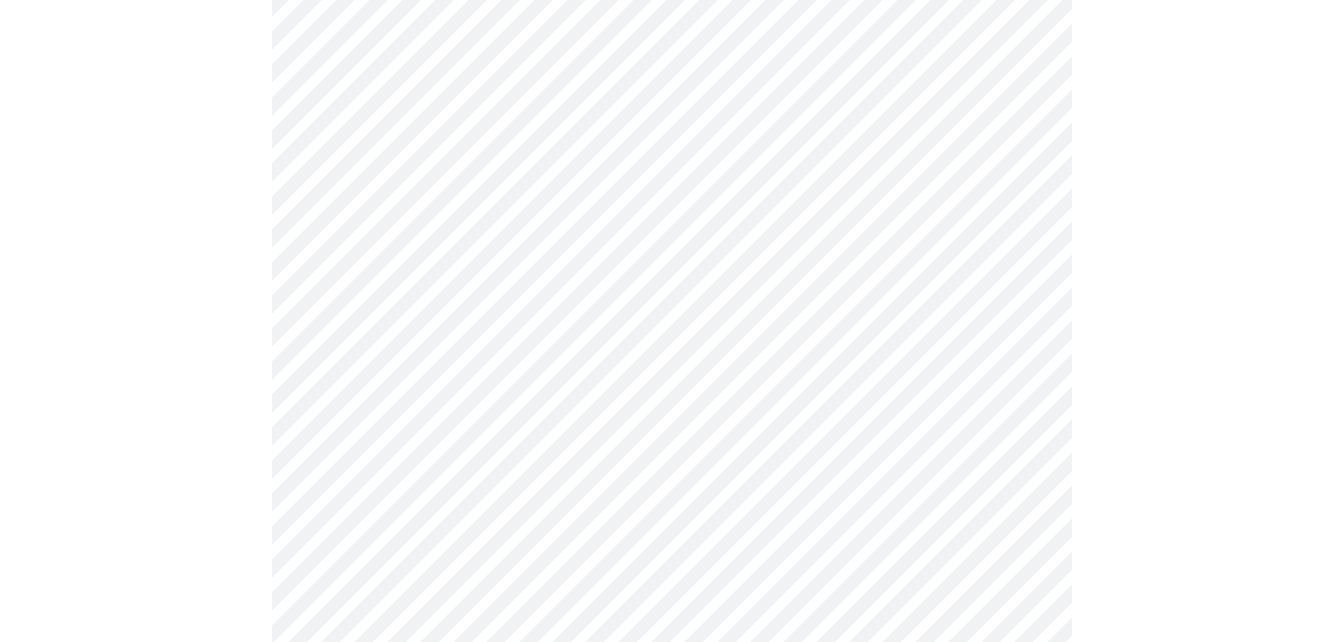 click on "MyMenopauseRx Appointments Messaging Labs 1 Uploads Medications Community Refer a Friend Hi [PERSON_NAME]    Intake Questions for [DATE] 4:40pm-5:00pm 4  /  13 Settings Billing Invoices Log out" at bounding box center [671, -119] 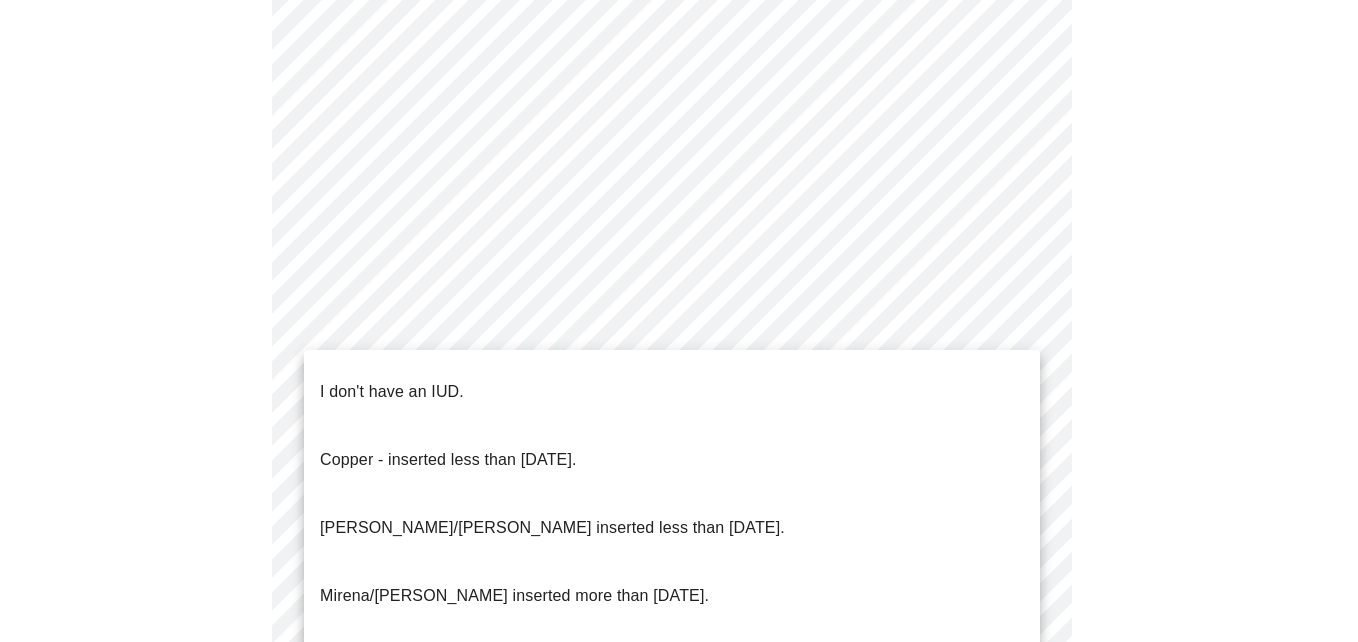 click on "I don't have an IUD." at bounding box center (392, 392) 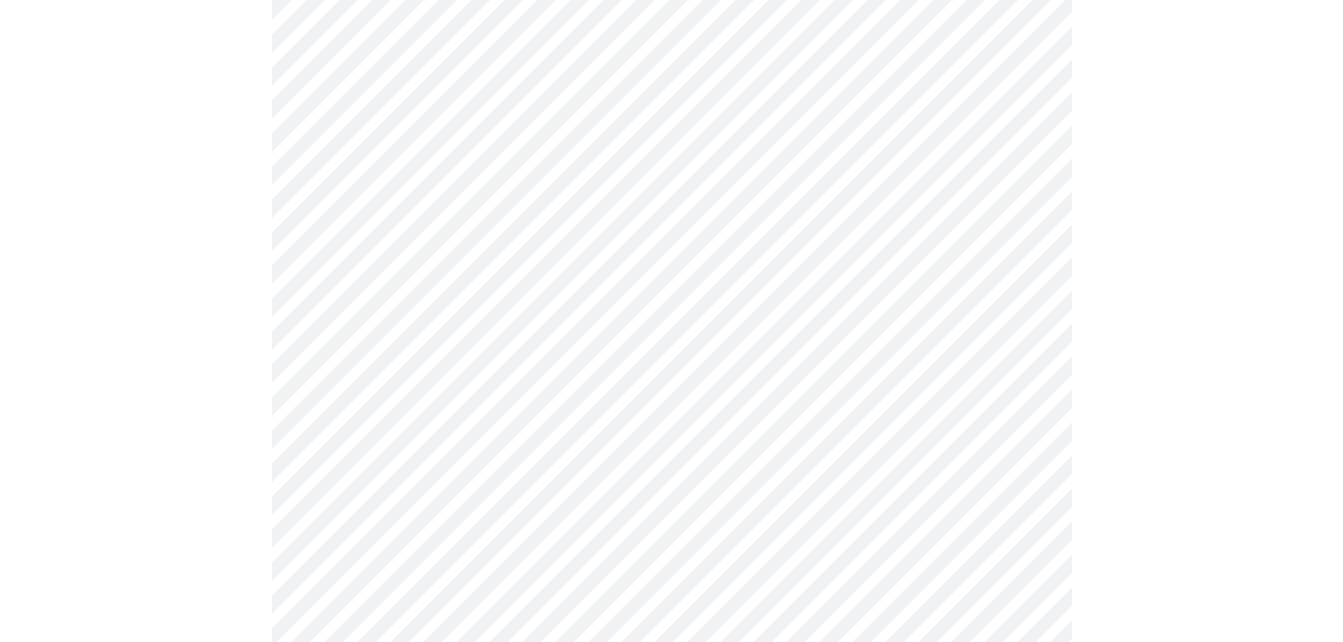 scroll, scrollTop: 1139, scrollLeft: 0, axis: vertical 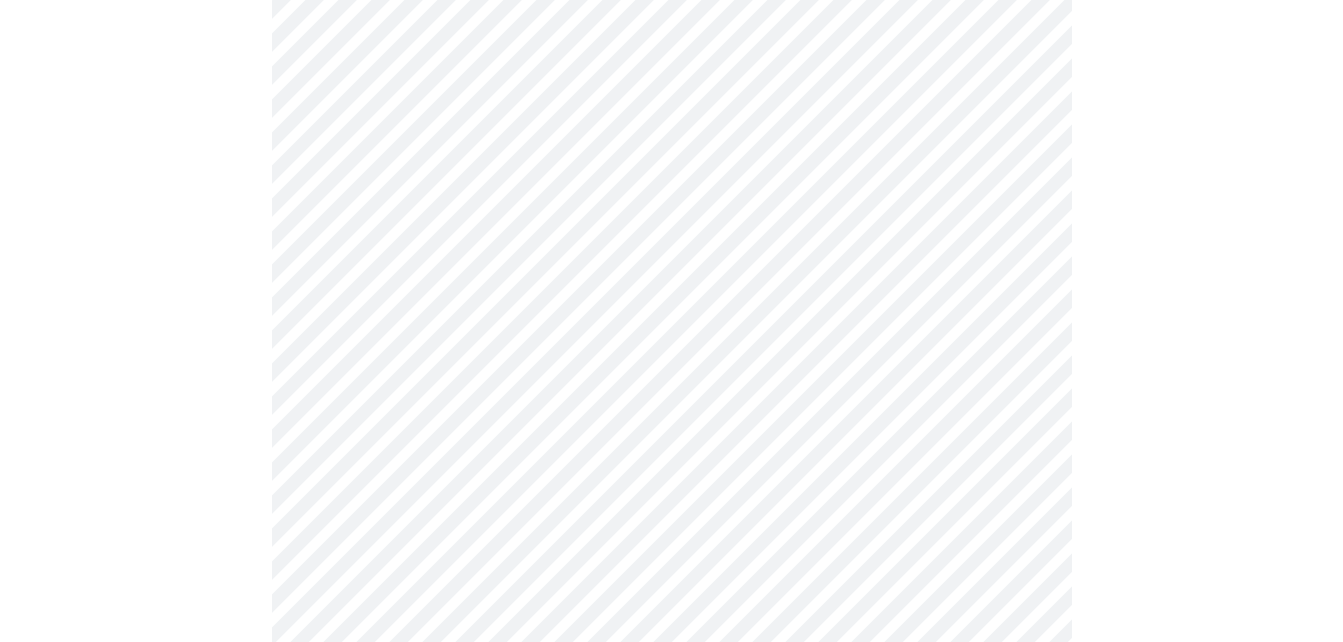 click on "MyMenopauseRx Appointments Messaging Labs 1 Uploads Medications Community Refer a Friend Hi [PERSON_NAME]    Intake Questions for [DATE] 4:40pm-5:00pm 4  /  13 Settings Billing Invoices Log out" at bounding box center [671, -189] 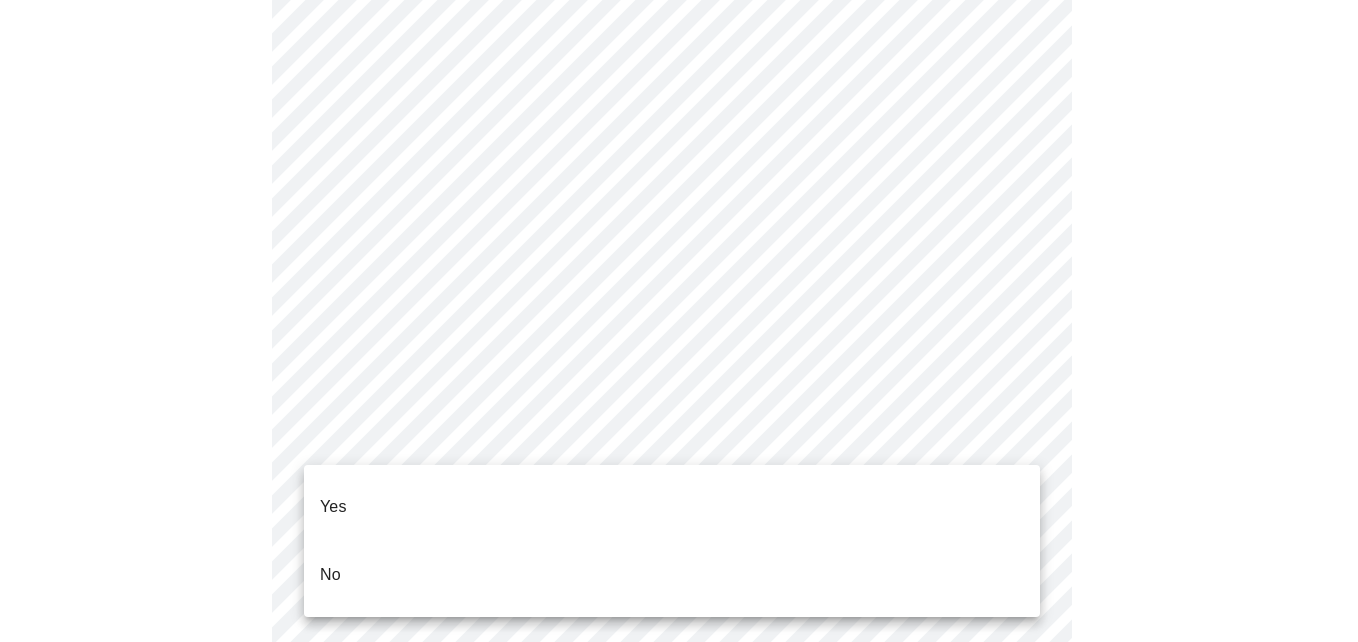 click on "Yes" at bounding box center (672, 507) 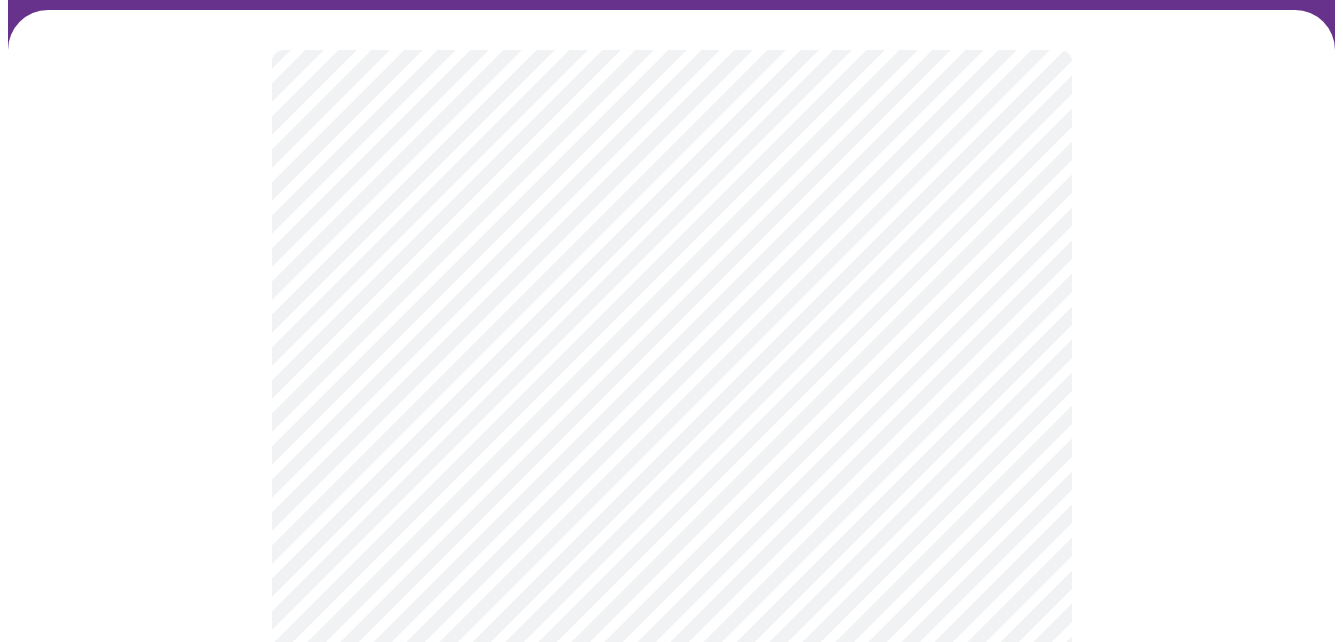 scroll, scrollTop: 169, scrollLeft: 0, axis: vertical 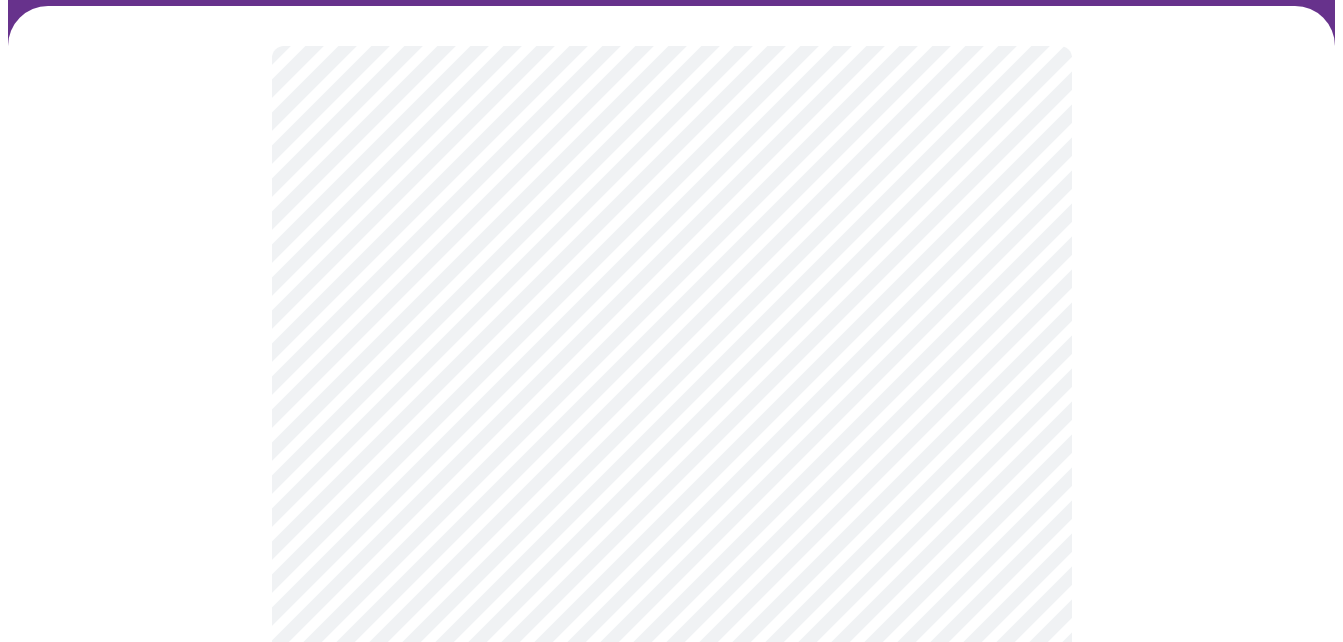 click on "MyMenopauseRx Appointments Messaging Labs 1 Uploads Medications Community Refer a Friend Hi [PERSON_NAME]    Intake Questions for [DATE] 4:40pm-5:00pm 5  /  13 Settings Billing Invoices Log out" at bounding box center [671, 505] 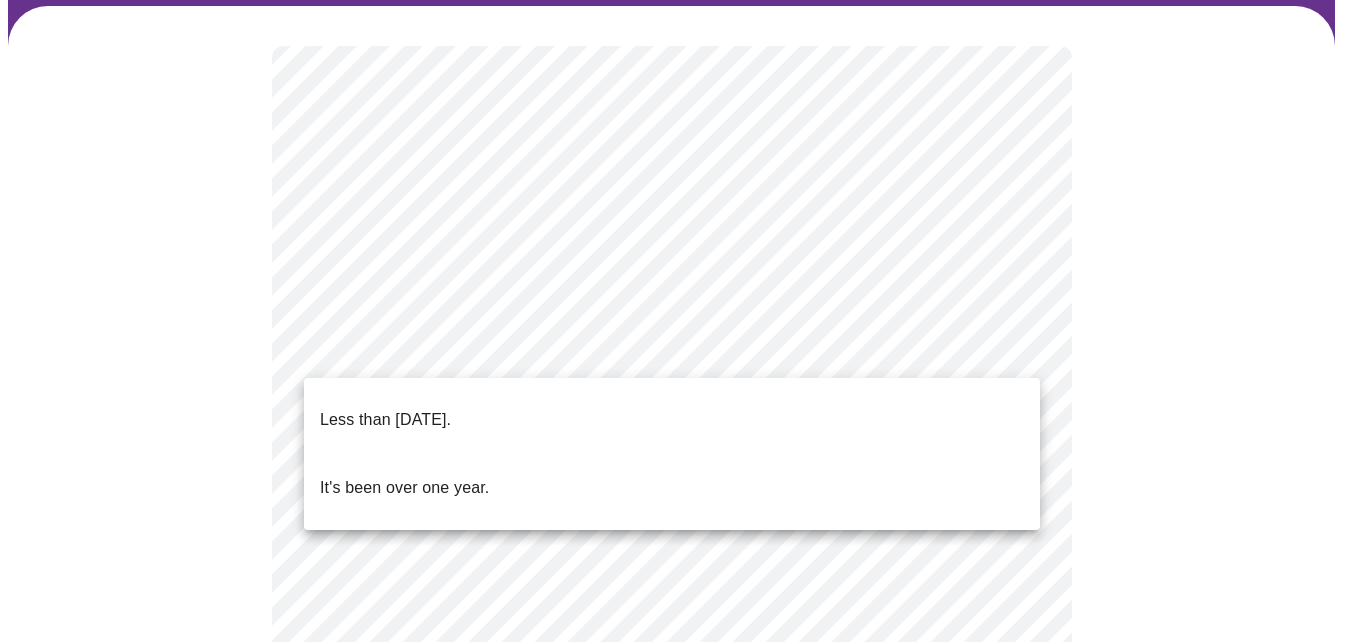 click on "It's been over one year." at bounding box center [672, 488] 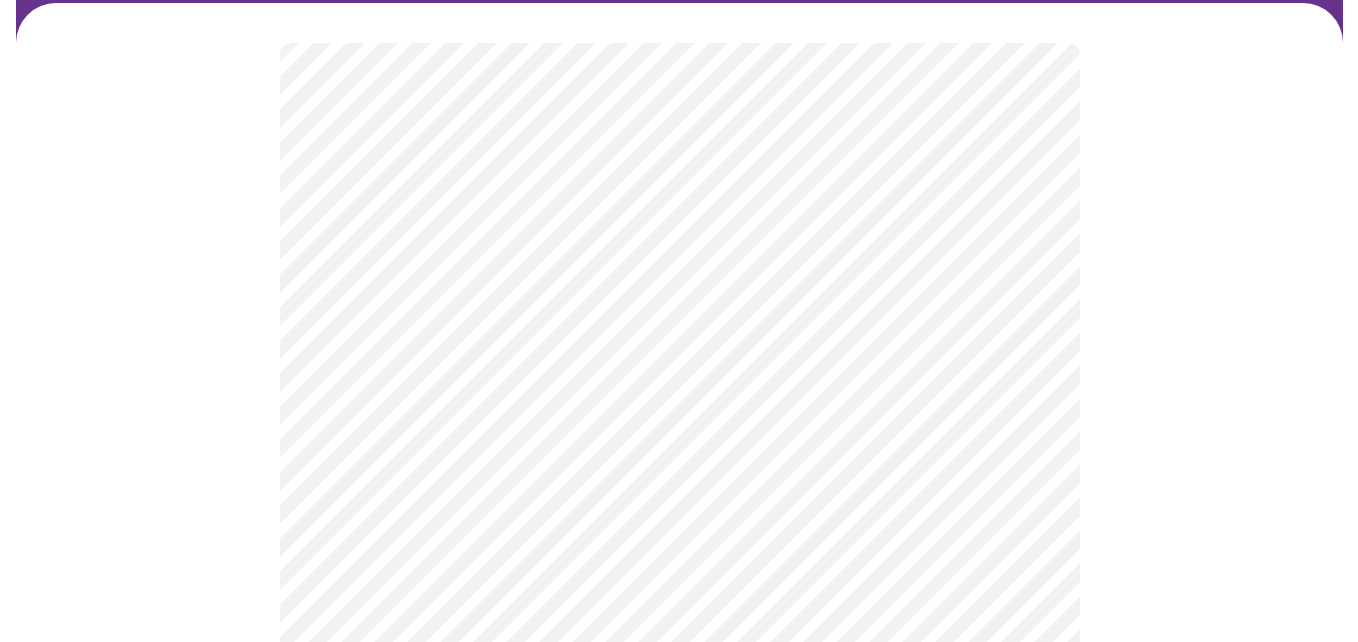 scroll, scrollTop: 193, scrollLeft: 0, axis: vertical 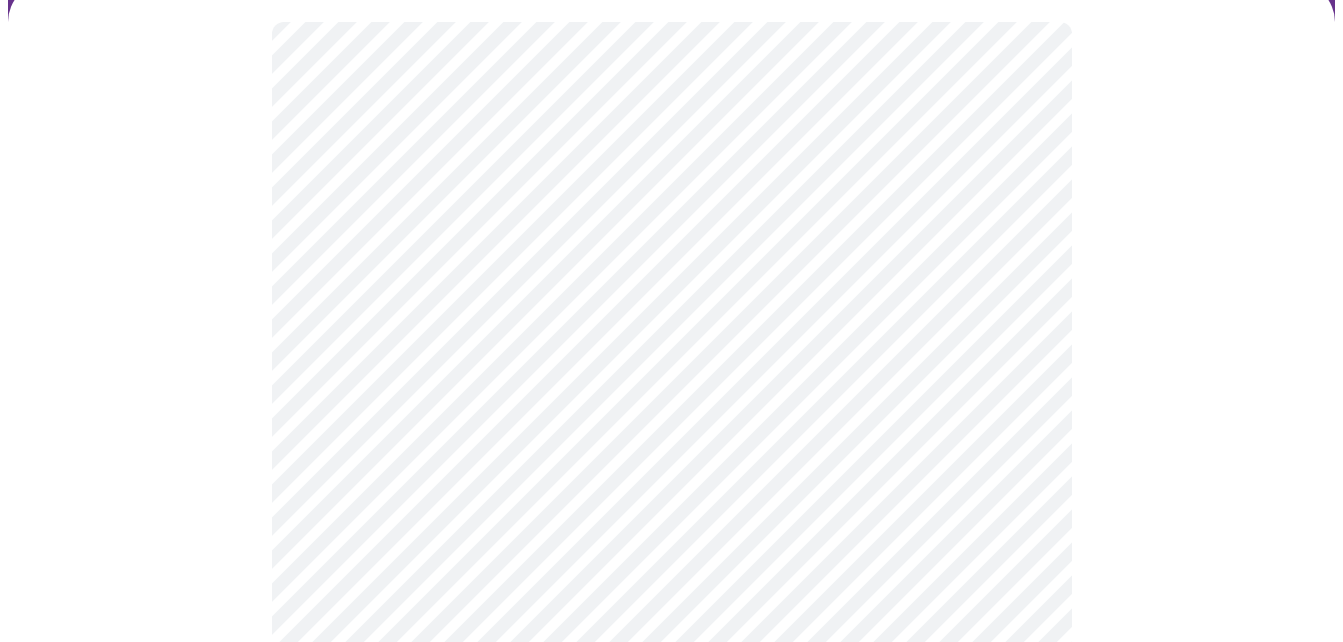 click on "MyMenopauseRx Appointments Messaging Labs 1 Uploads Medications Community Refer a Friend Hi [PERSON_NAME]    Intake Questions for [DATE] 4:40pm-5:00pm 6  /  13 Settings Billing Invoices Log out" at bounding box center [671, 349] 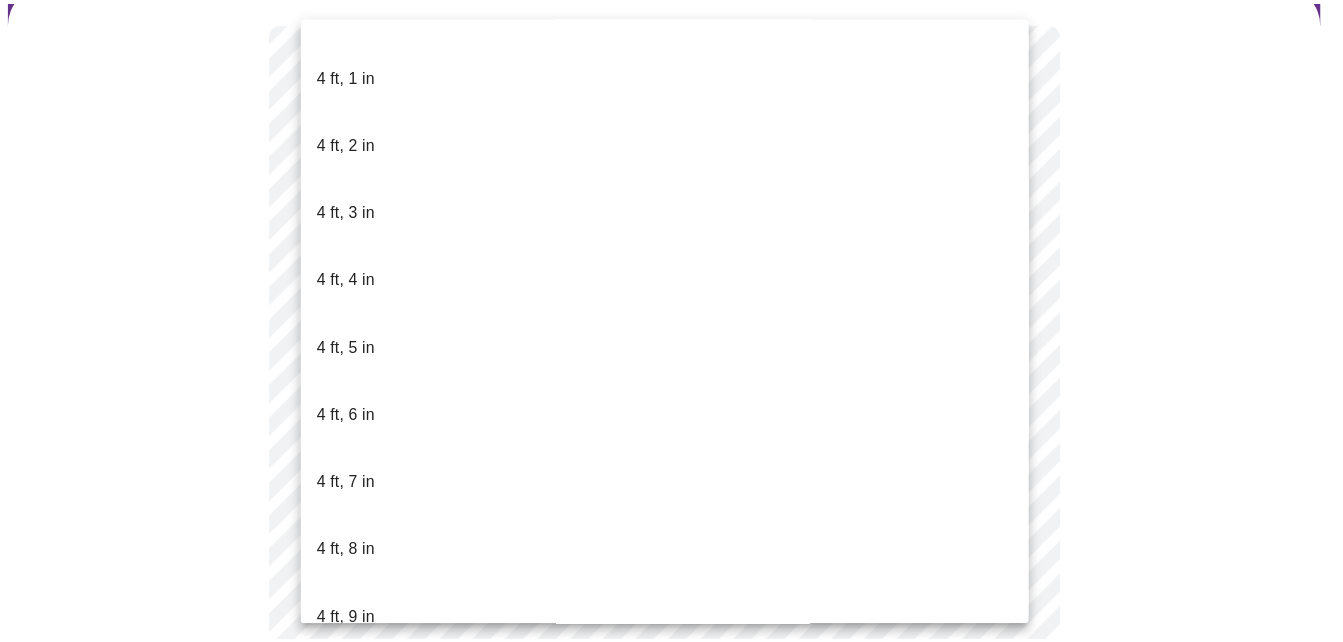 scroll, scrollTop: 868, scrollLeft: 0, axis: vertical 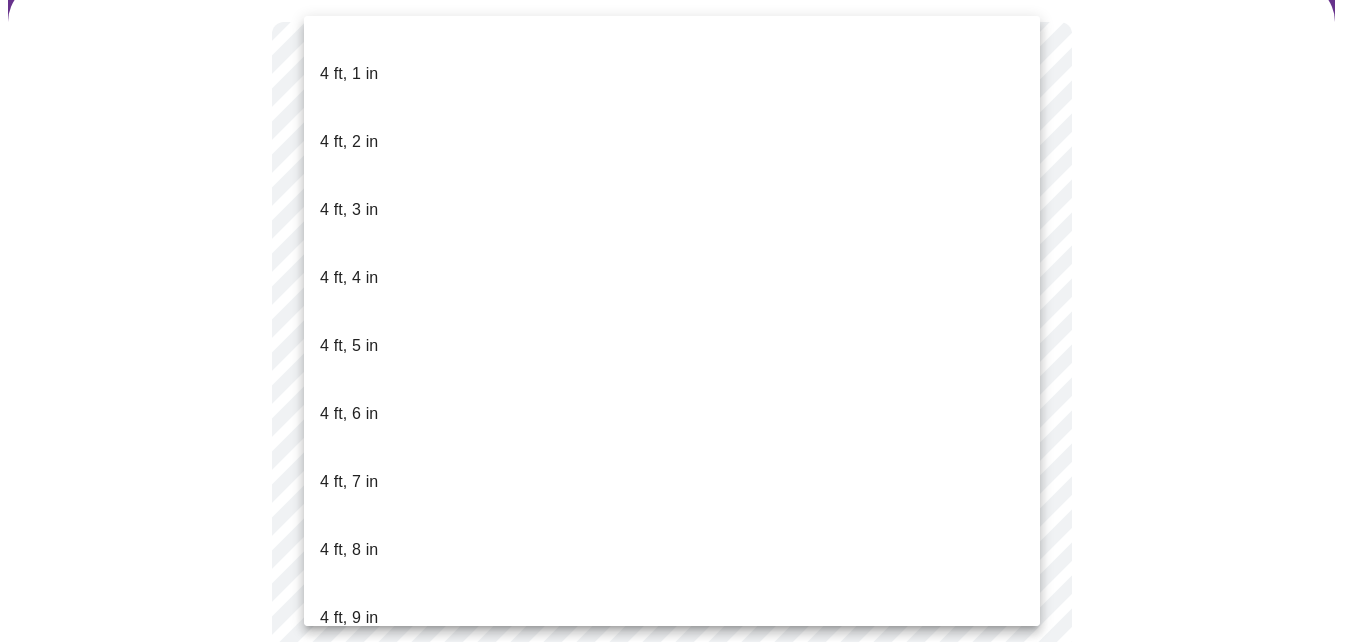 click on "5 ft" at bounding box center [331, 822] 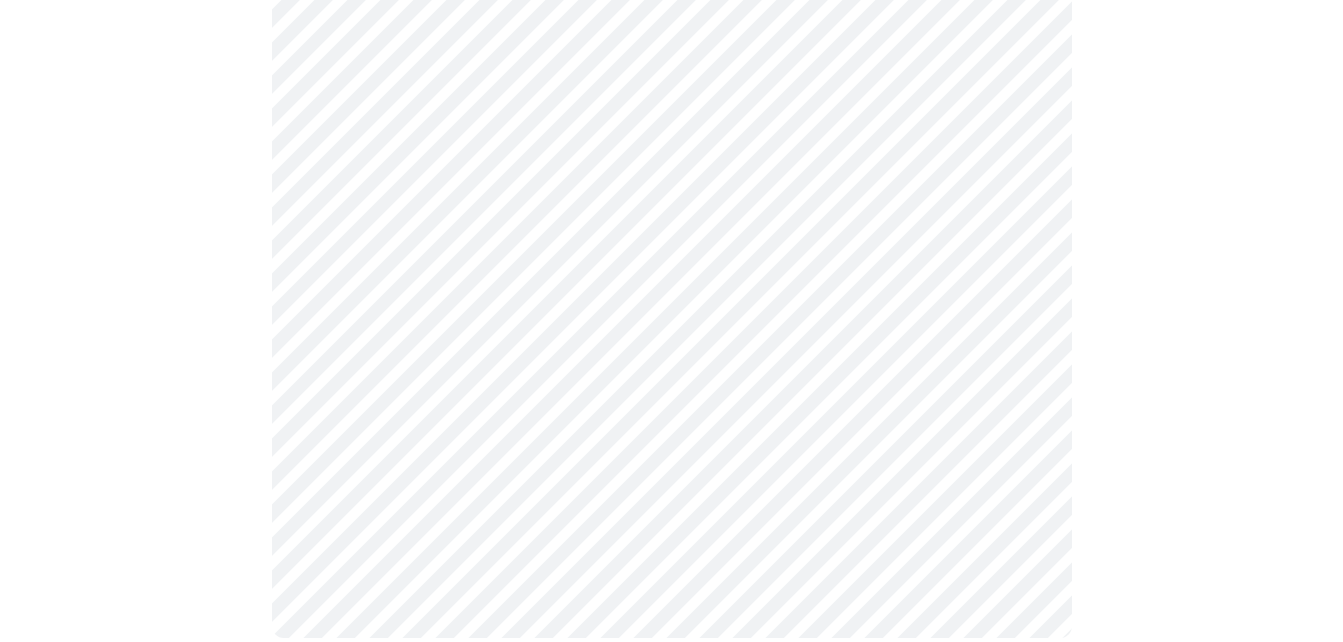 scroll, scrollTop: 0, scrollLeft: 0, axis: both 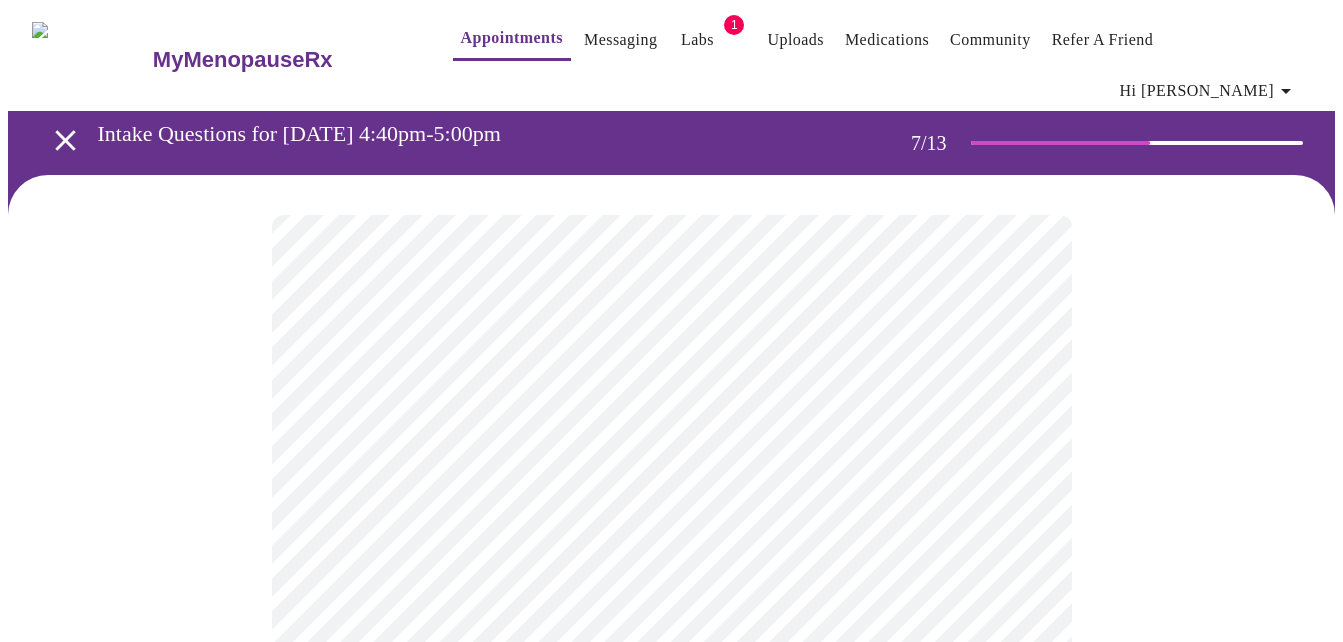 click at bounding box center (671, 3290) 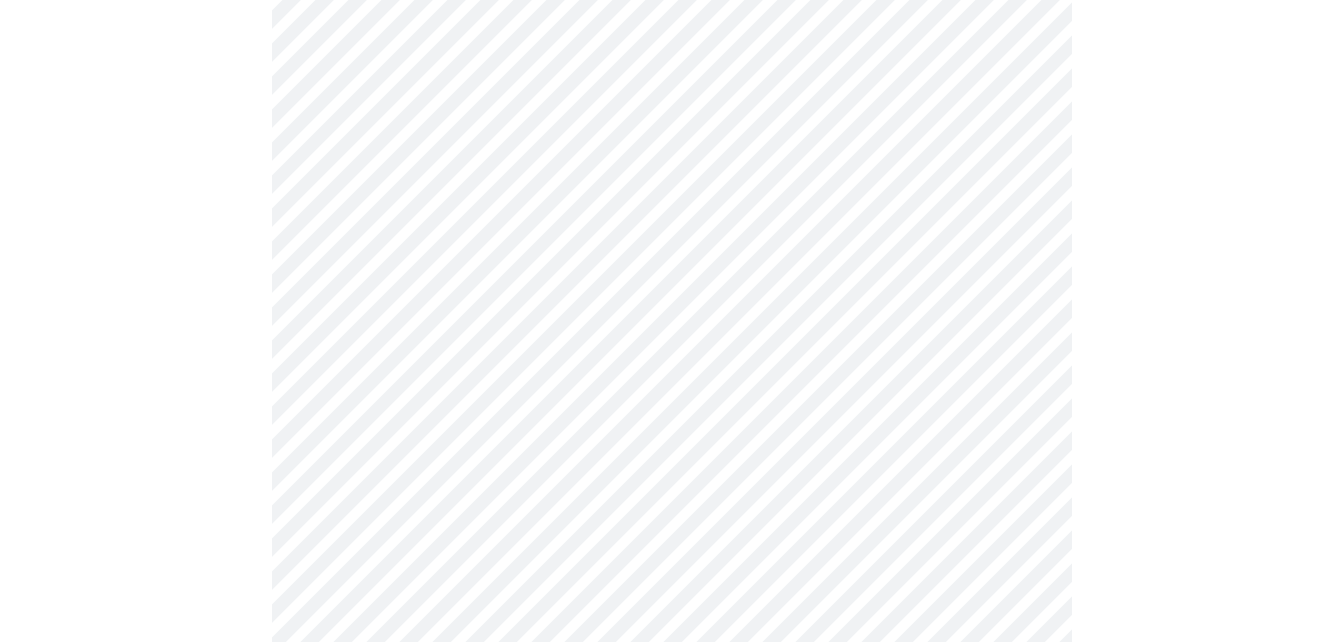 scroll, scrollTop: 5182, scrollLeft: 0, axis: vertical 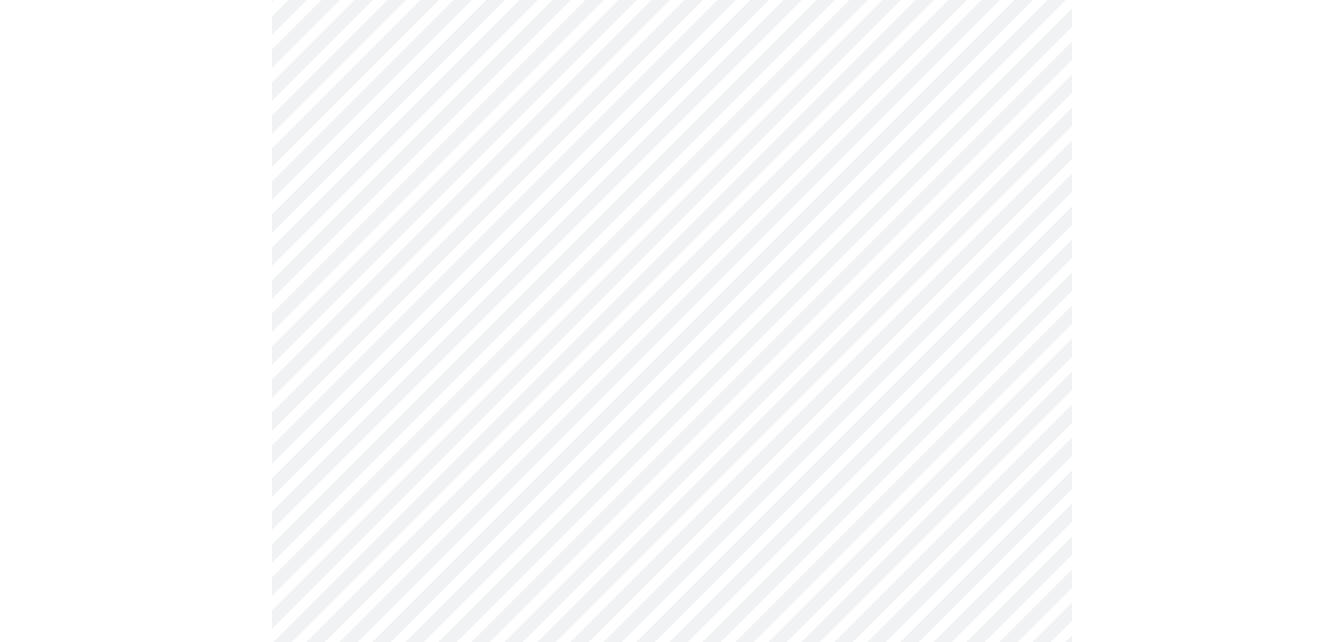 click on "MyMenopauseRx Appointments Messaging Labs 1 Uploads Medications Community Refer a Friend Hi [PERSON_NAME]    Intake Questions for [DATE] 4:40pm-5:00pm 7  /  13 Settings Billing Invoices Log out" at bounding box center [671, -1975] 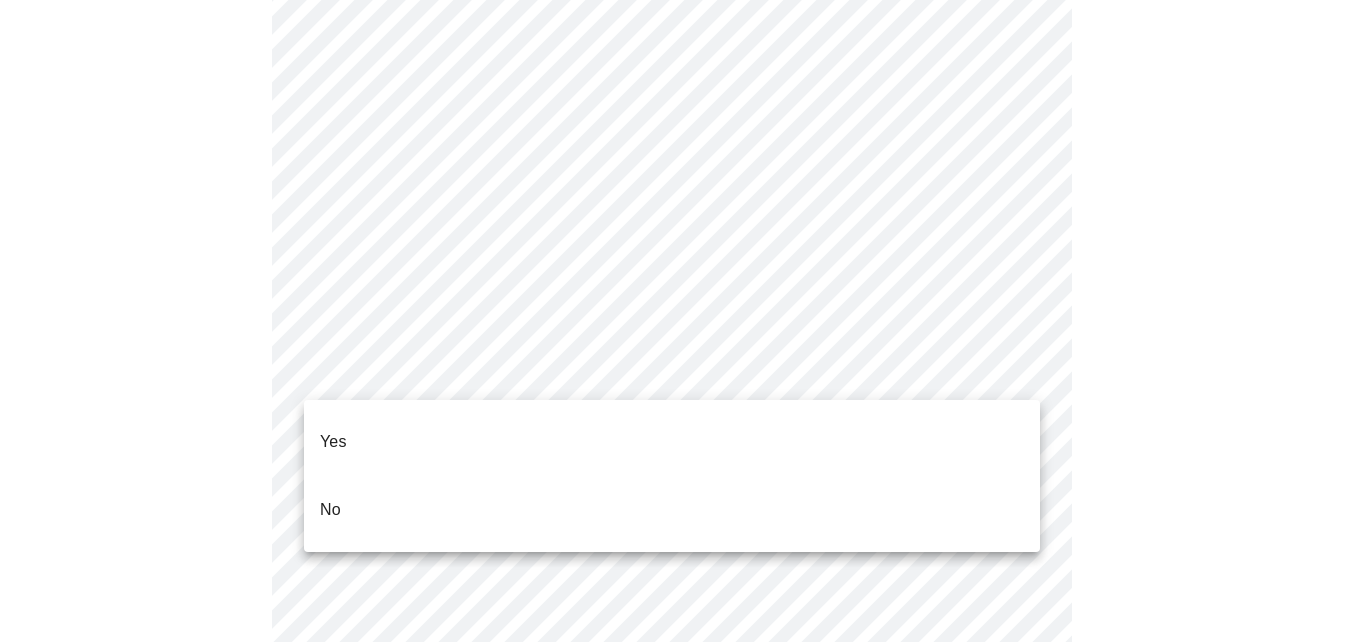 click on "No" at bounding box center (672, 510) 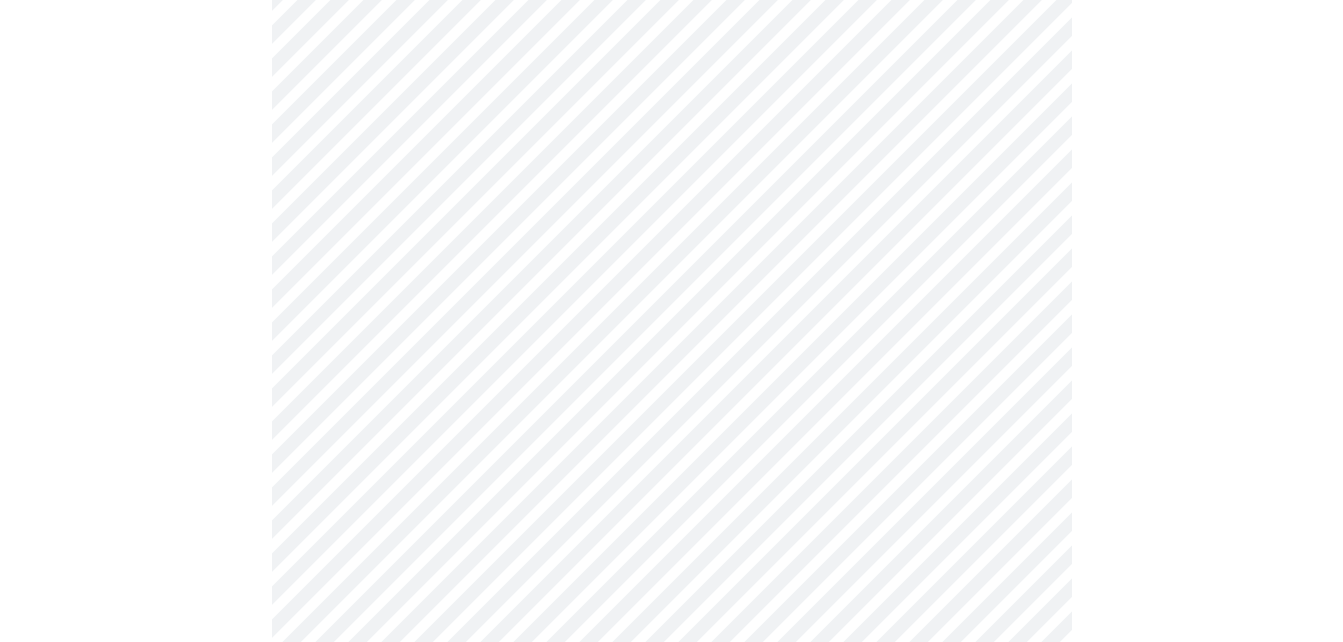 scroll, scrollTop: 5570, scrollLeft: 0, axis: vertical 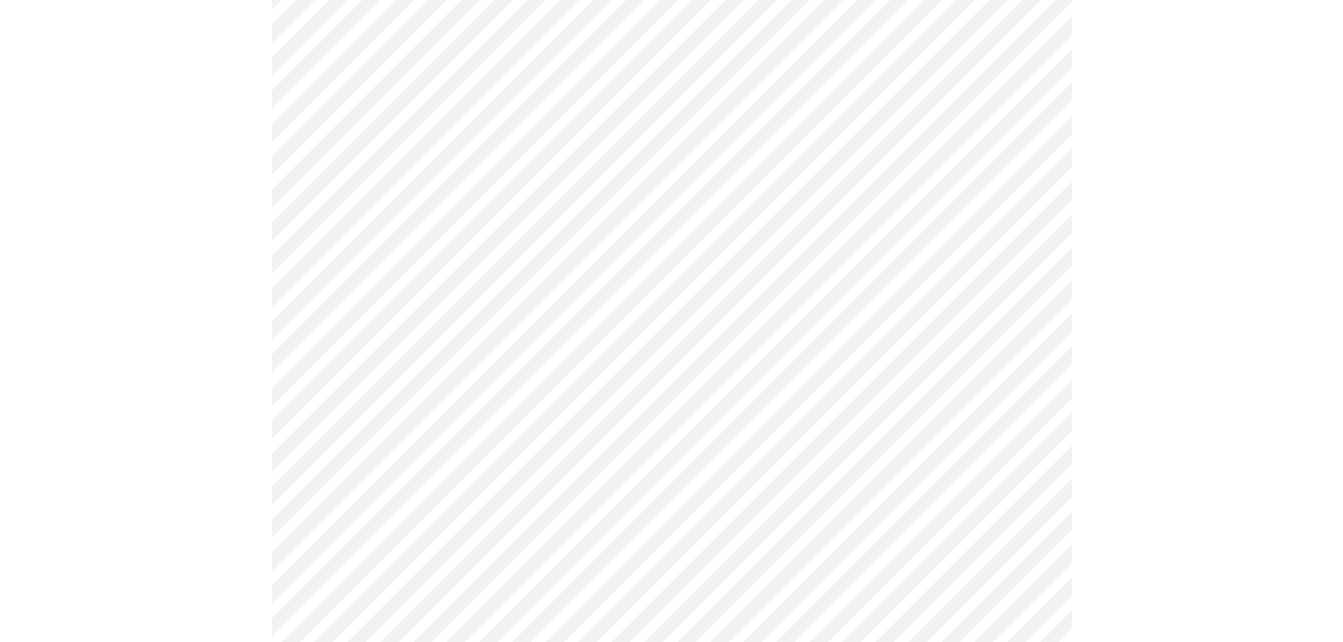 click at bounding box center [671, -2307] 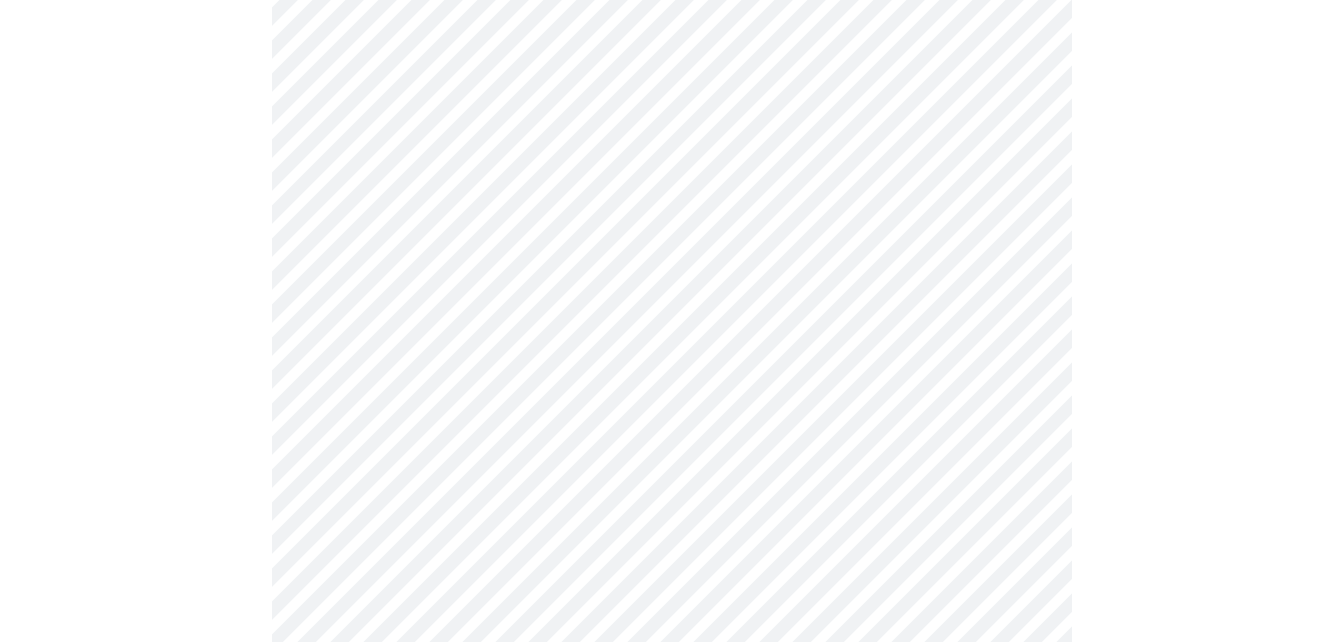scroll, scrollTop: 1695, scrollLeft: 0, axis: vertical 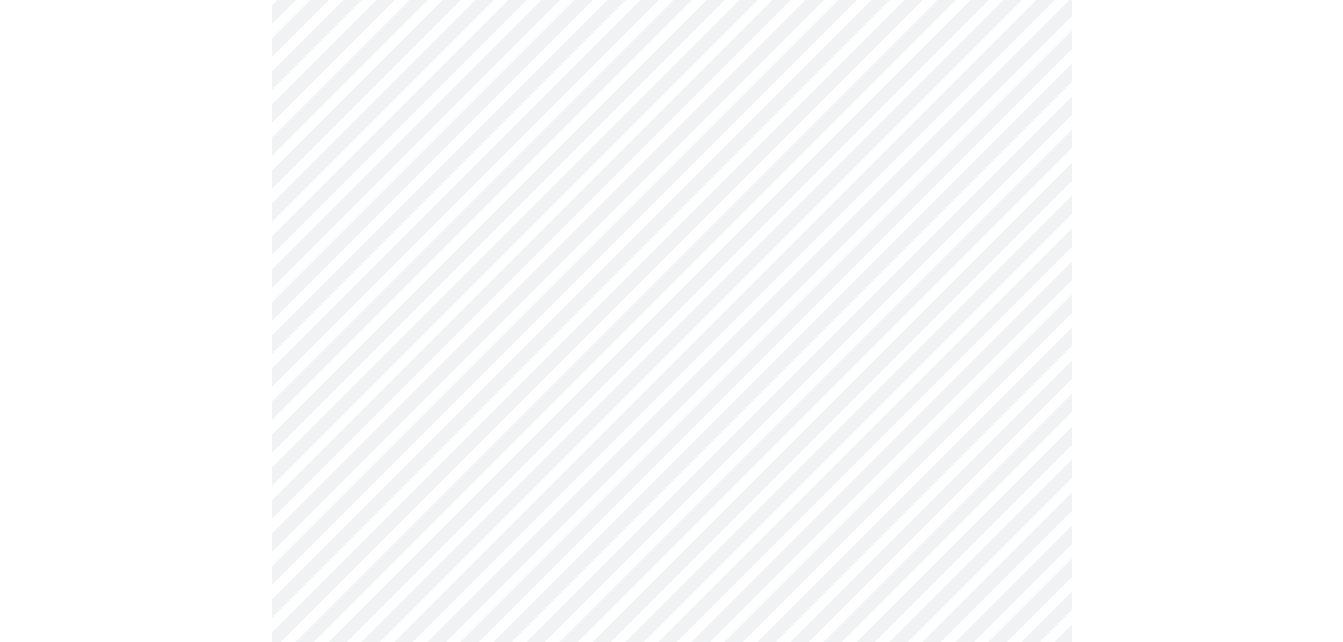 click on "MyMenopauseRx Appointments Messaging Labs 1 Uploads Medications Community Refer a Friend Hi [PERSON_NAME]    Intake Questions for [DATE] 4:40pm-5:00pm 10  /  13 Settings Billing Invoices Log out" at bounding box center (671, -381) 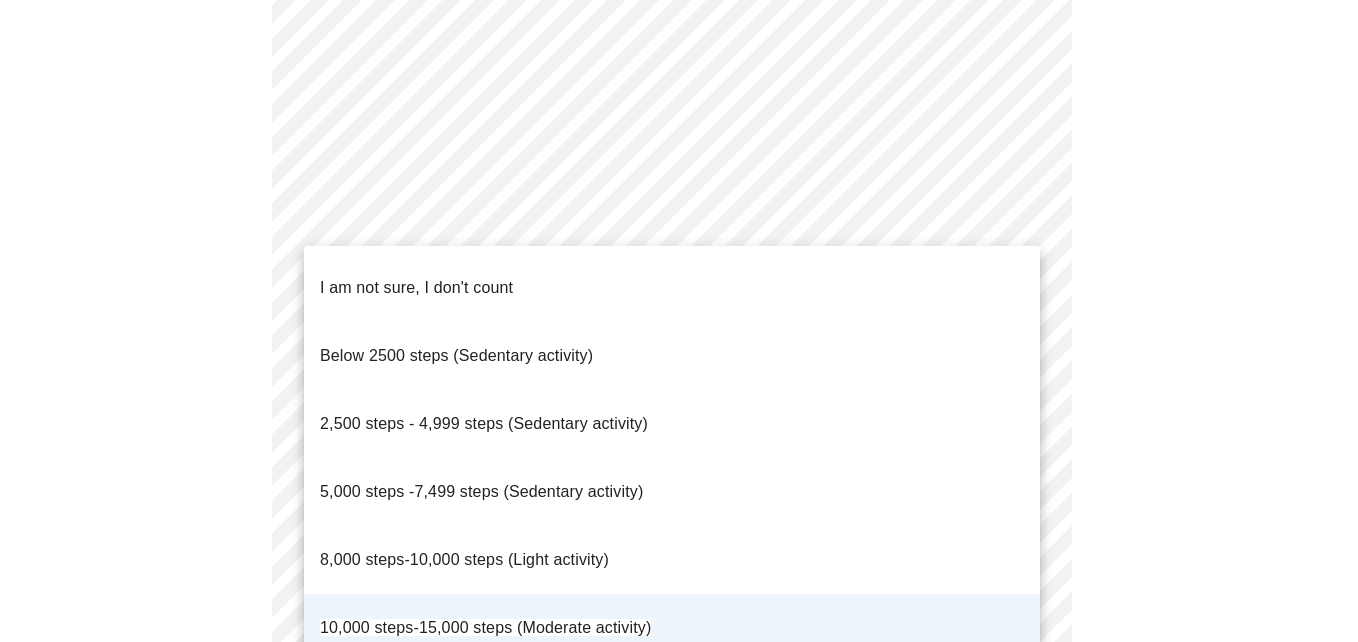 click at bounding box center [679, 321] 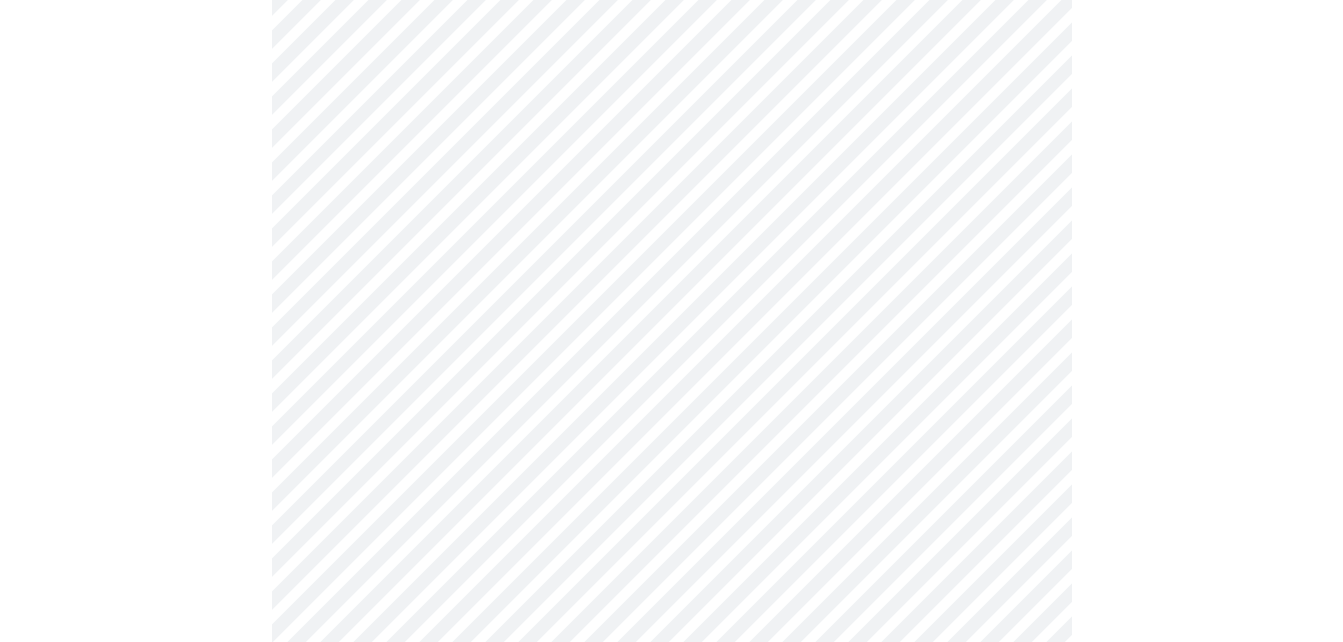 scroll, scrollTop: 615, scrollLeft: 0, axis: vertical 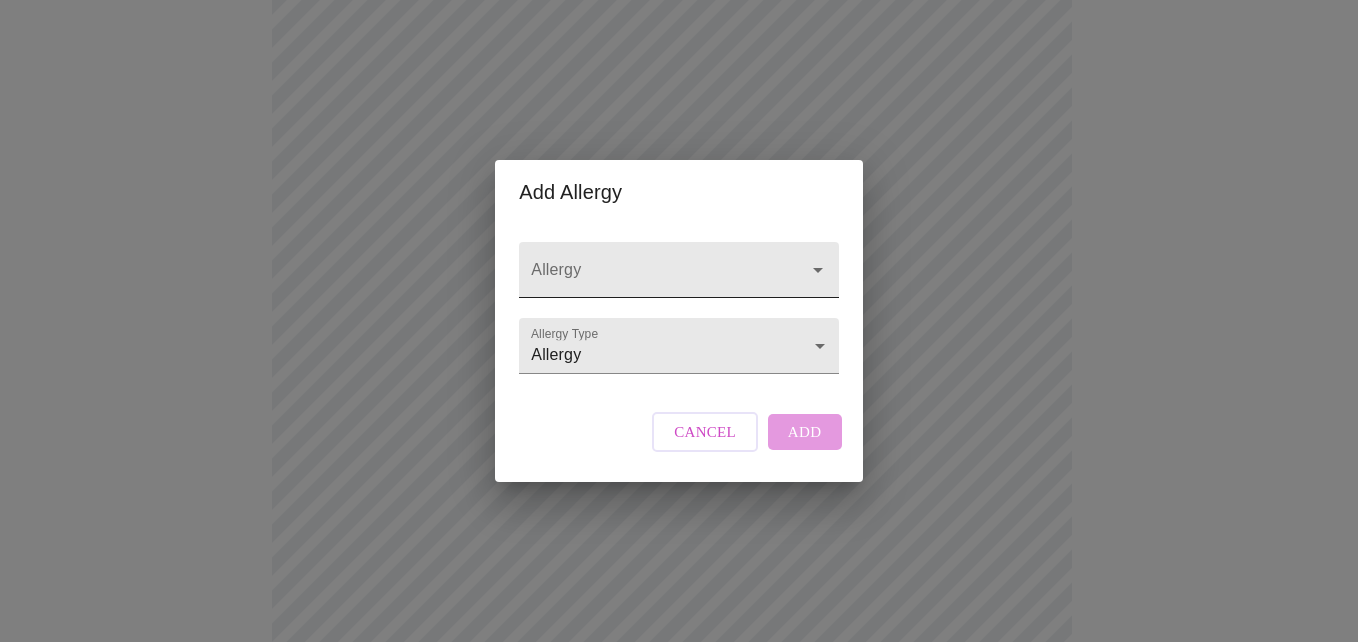 click 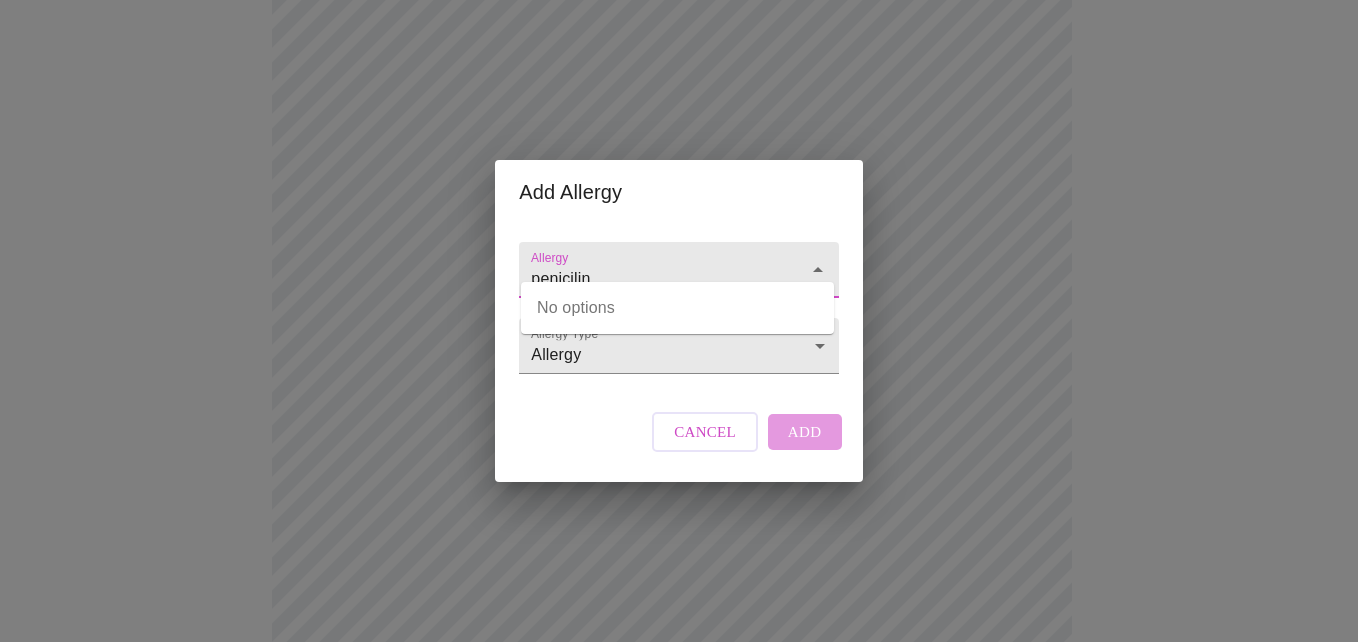 type on "penicilin" 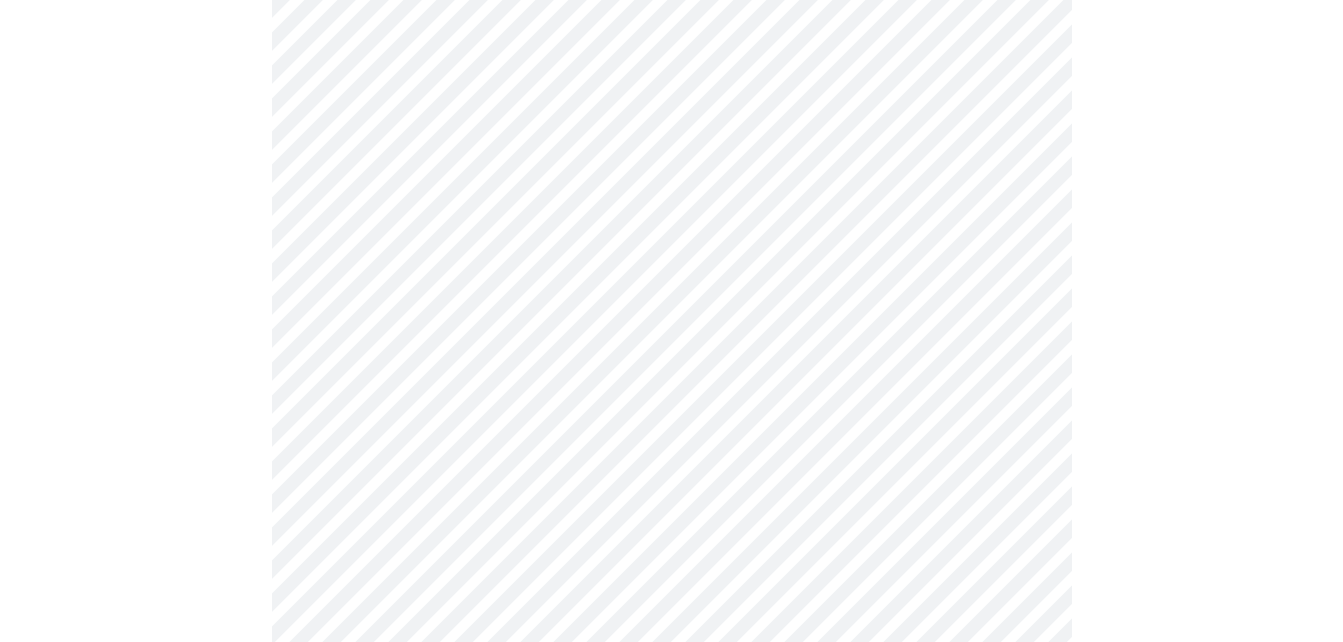 scroll, scrollTop: 639, scrollLeft: 0, axis: vertical 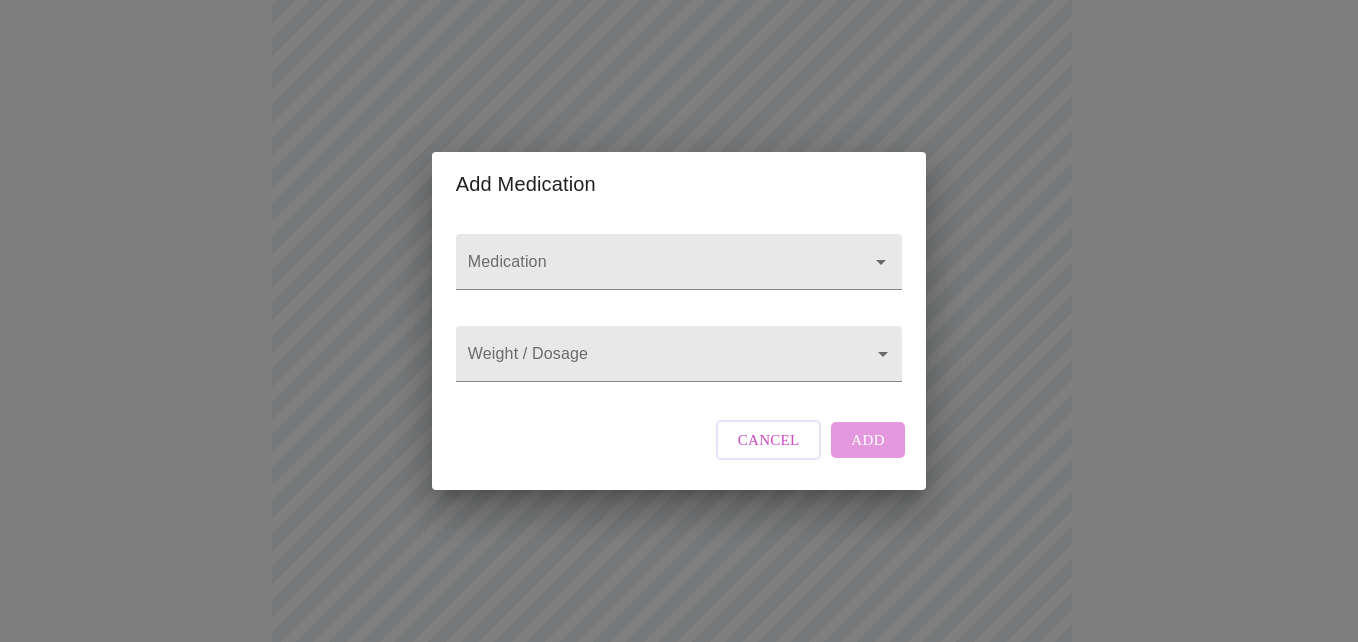 click on "Add Medication Medication Weight / Dosage ​ Cancel Add" at bounding box center (679, 321) 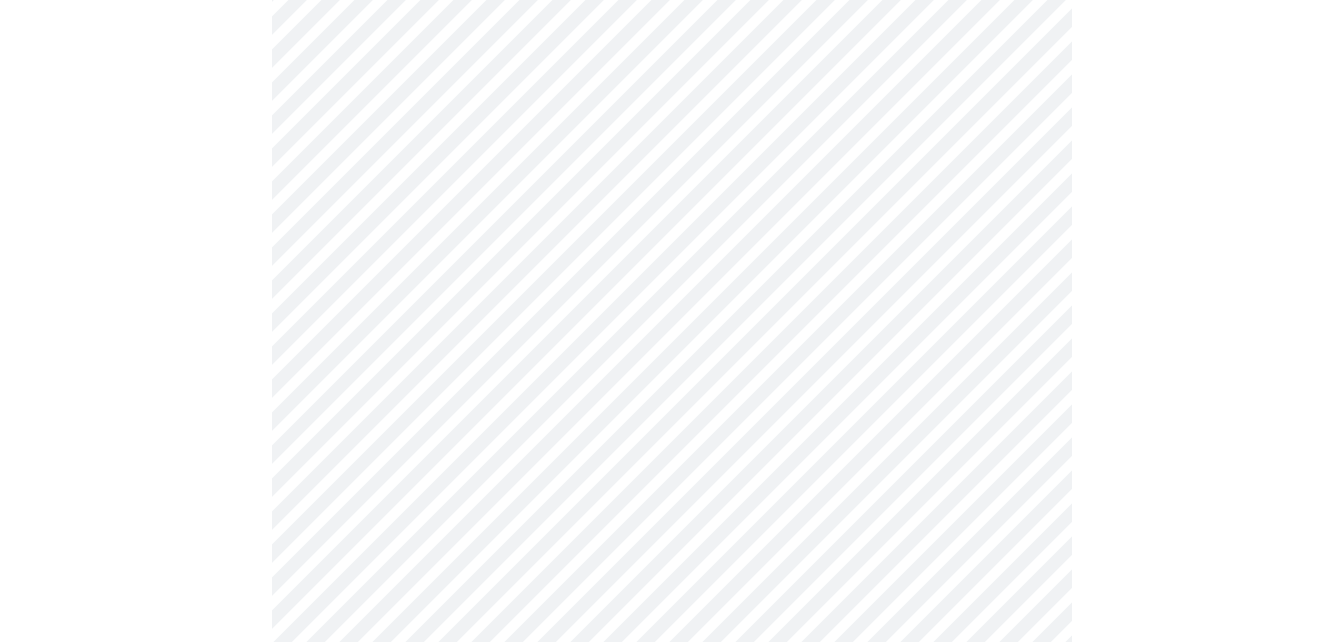 scroll, scrollTop: 959, scrollLeft: 0, axis: vertical 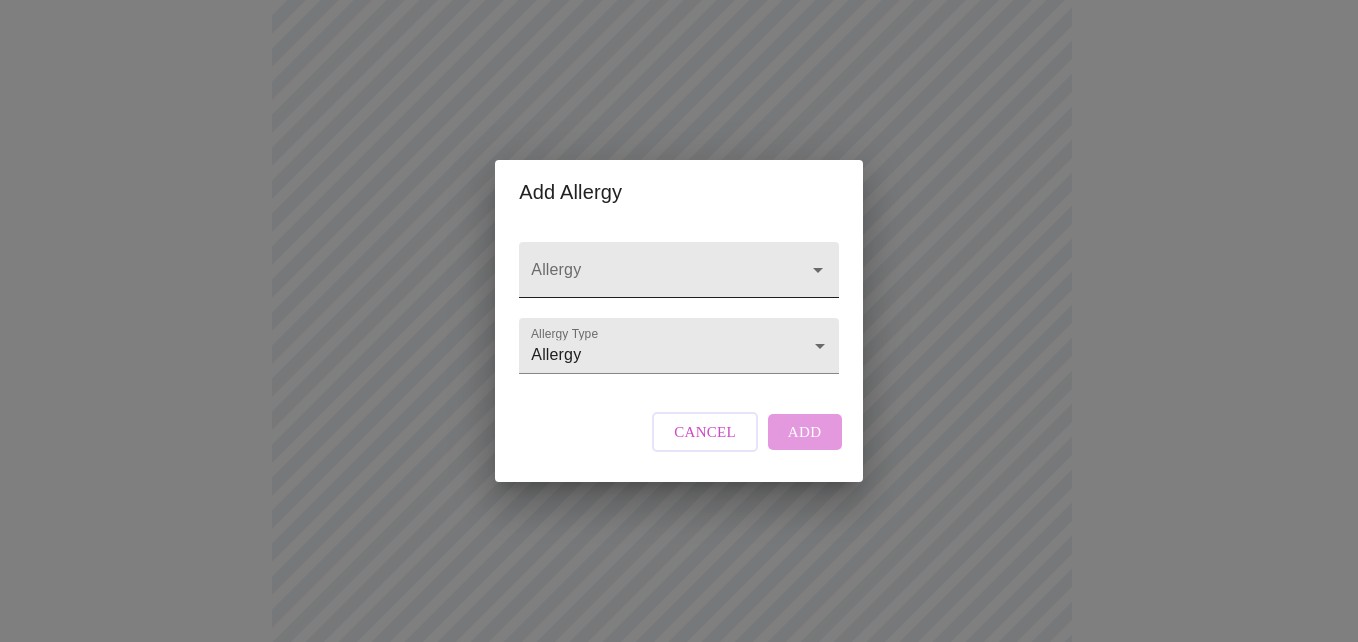 click on "Allergy" at bounding box center [650, 279] 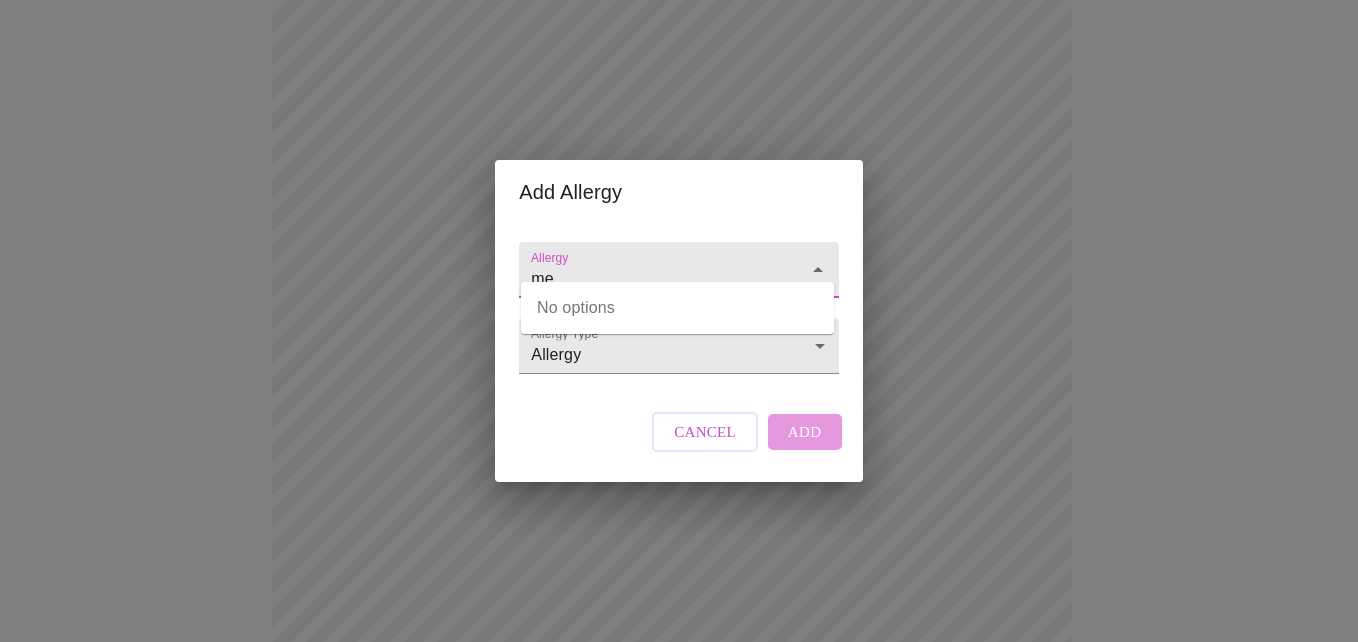 type on "m" 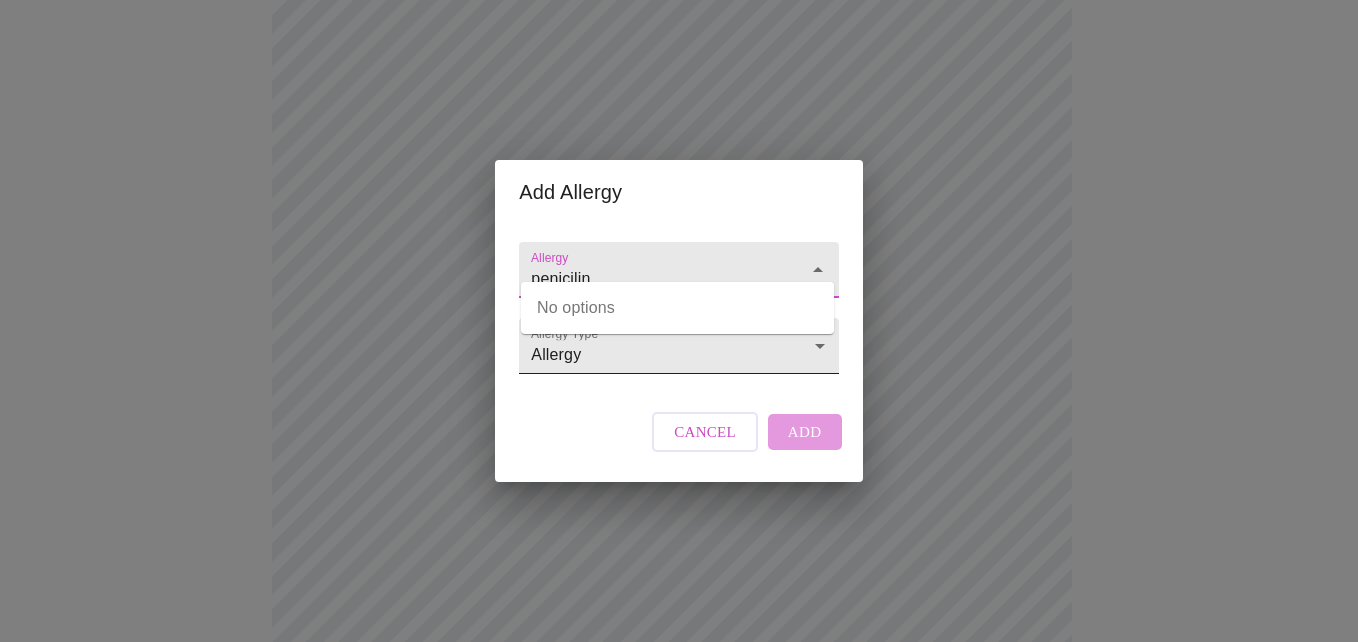 type on "penicilin" 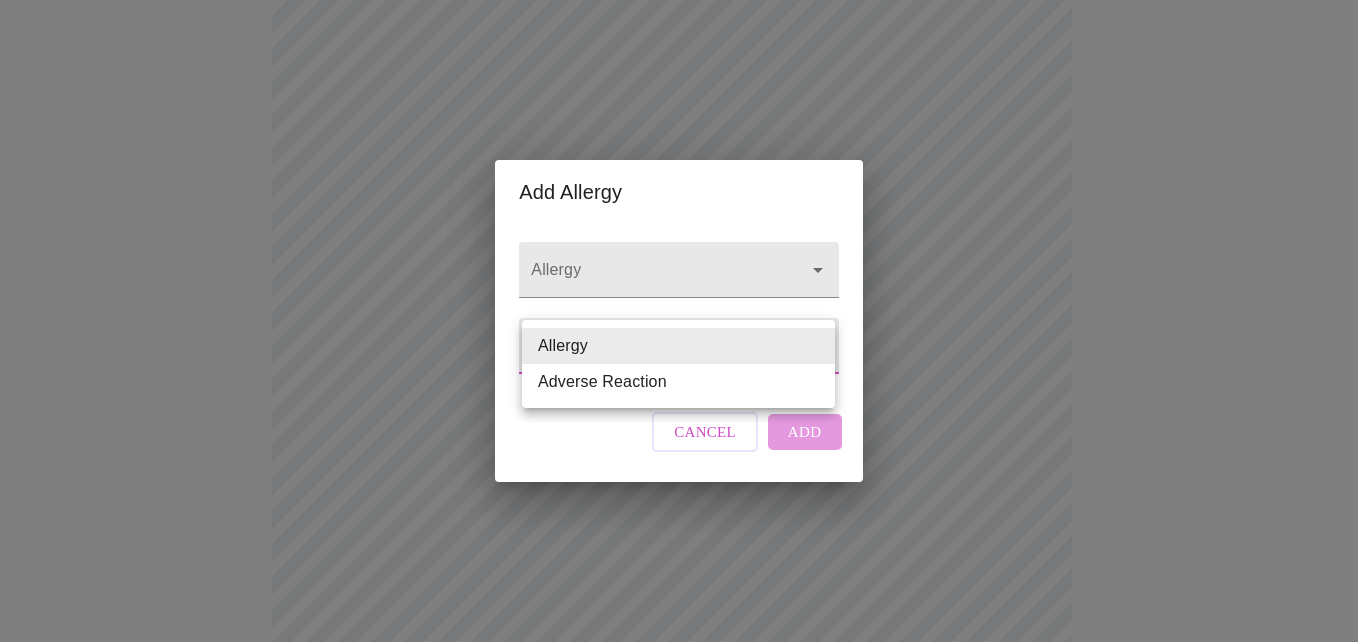 click at bounding box center (679, 321) 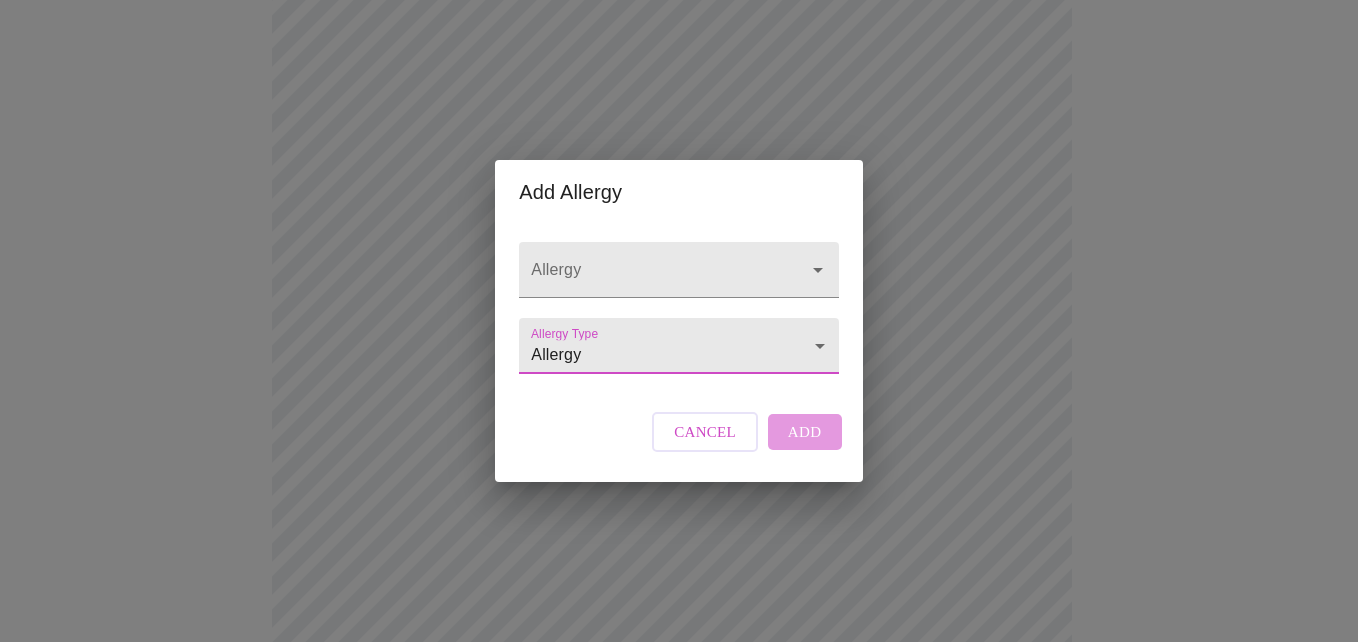 click on "Cancel" at bounding box center [705, 432] 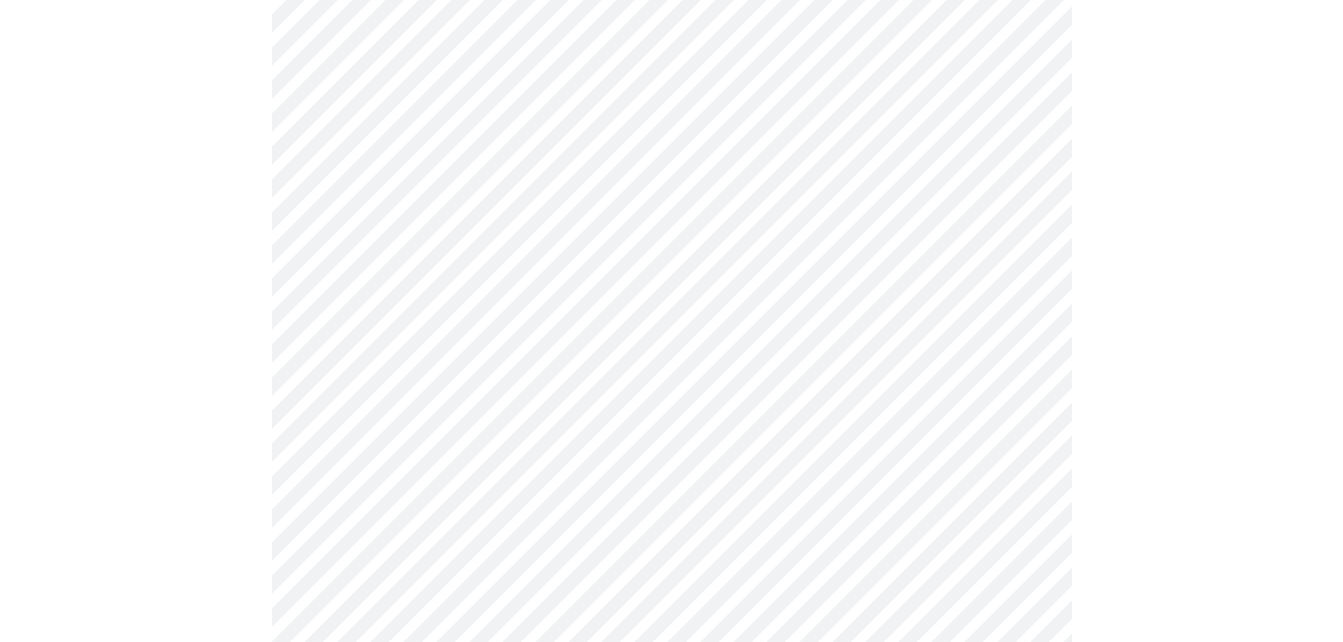 scroll, scrollTop: 1048, scrollLeft: 0, axis: vertical 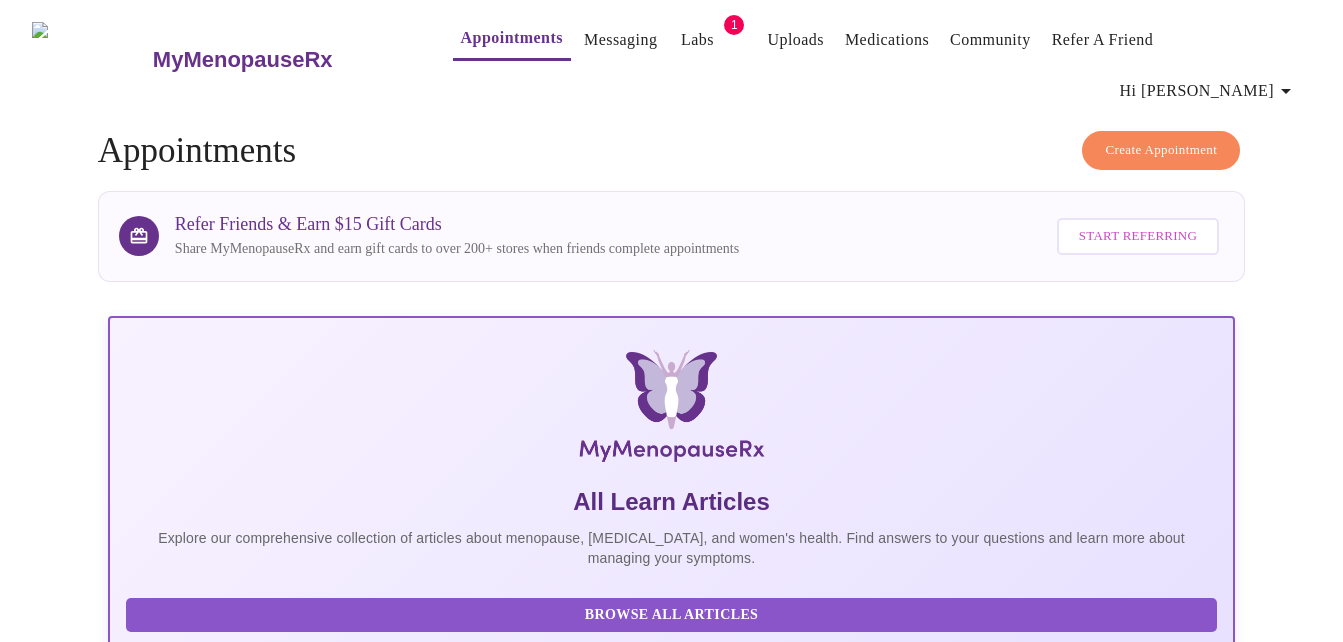click on "Labs" at bounding box center (697, 40) 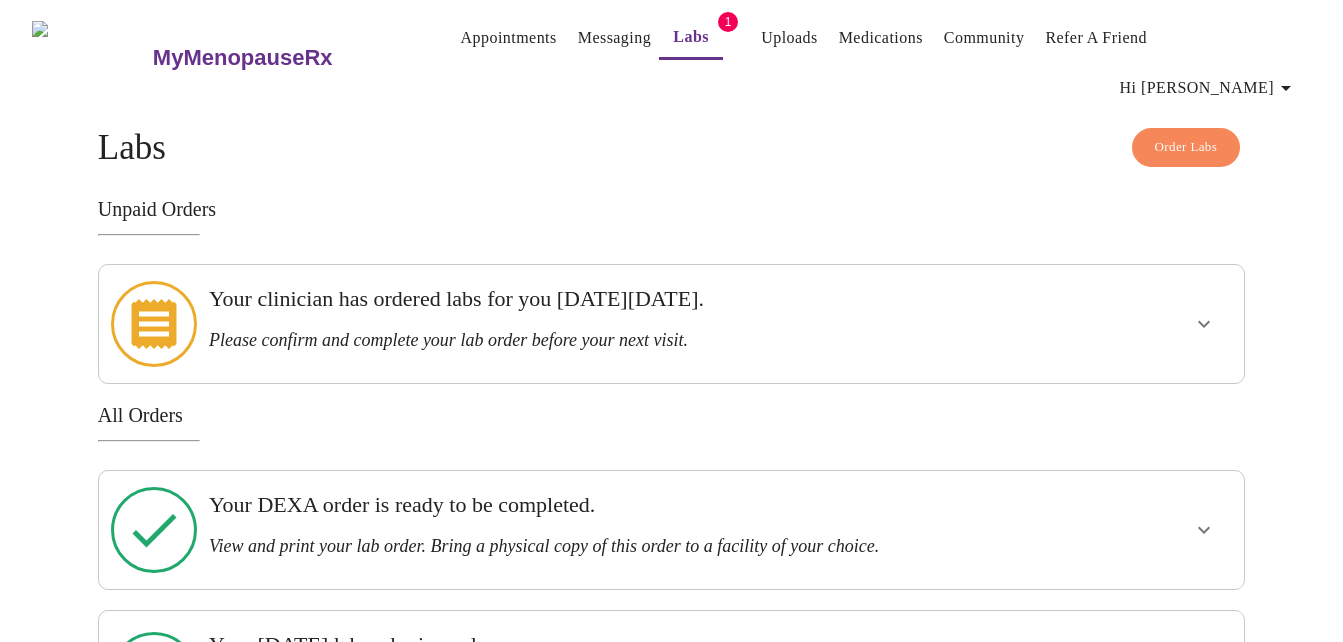 click on "Your clinician has ordered labs for you [DATE][DATE]. Please confirm and complete your lab order before your next visit." at bounding box center [616, 318] 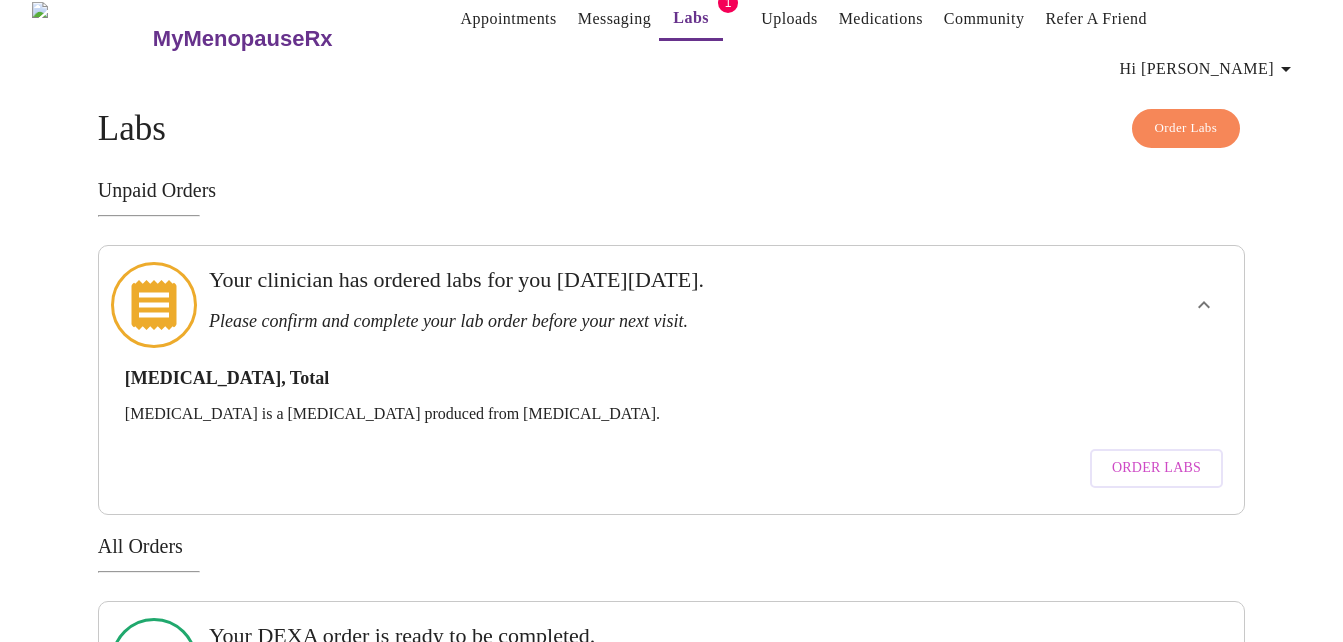 scroll, scrollTop: 0, scrollLeft: 0, axis: both 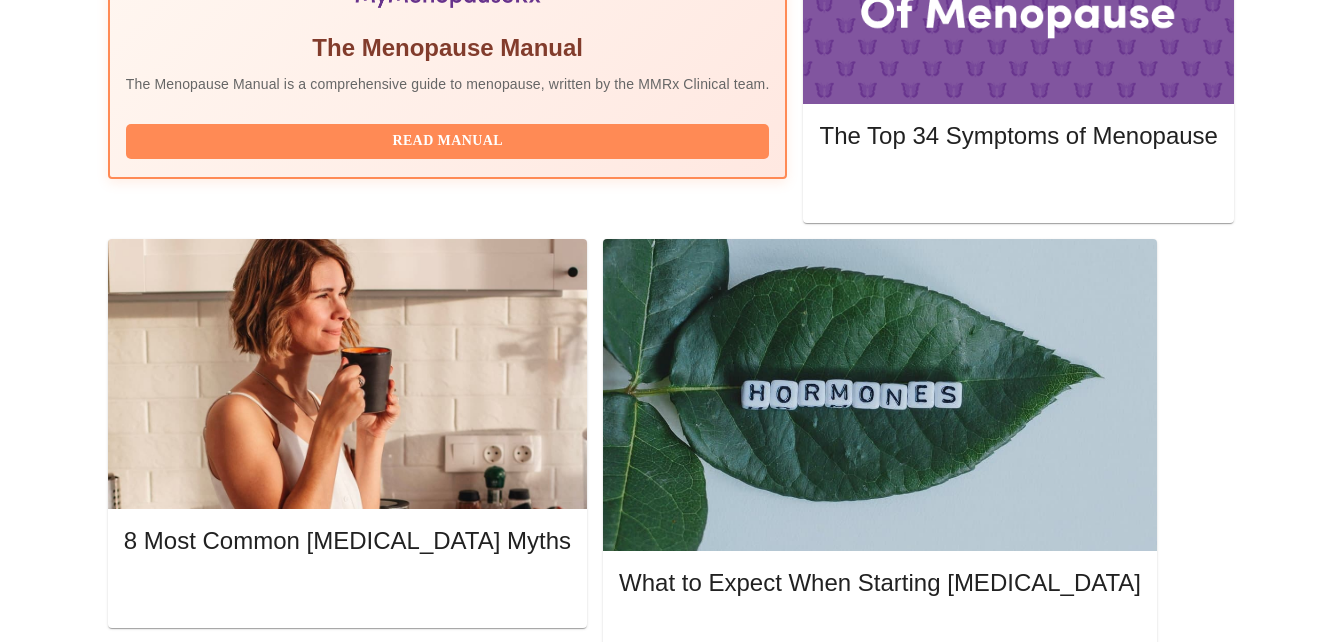 click on "Waiting Room" at bounding box center [1071, 1375] 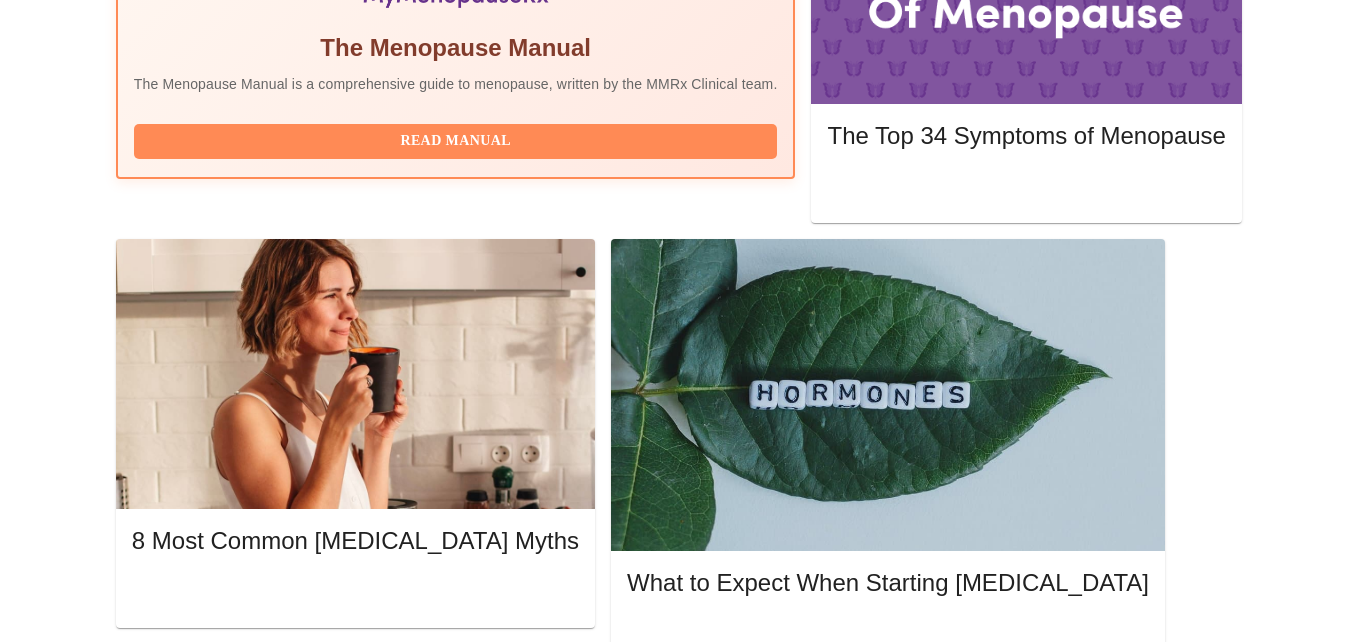 scroll, scrollTop: 0, scrollLeft: 0, axis: both 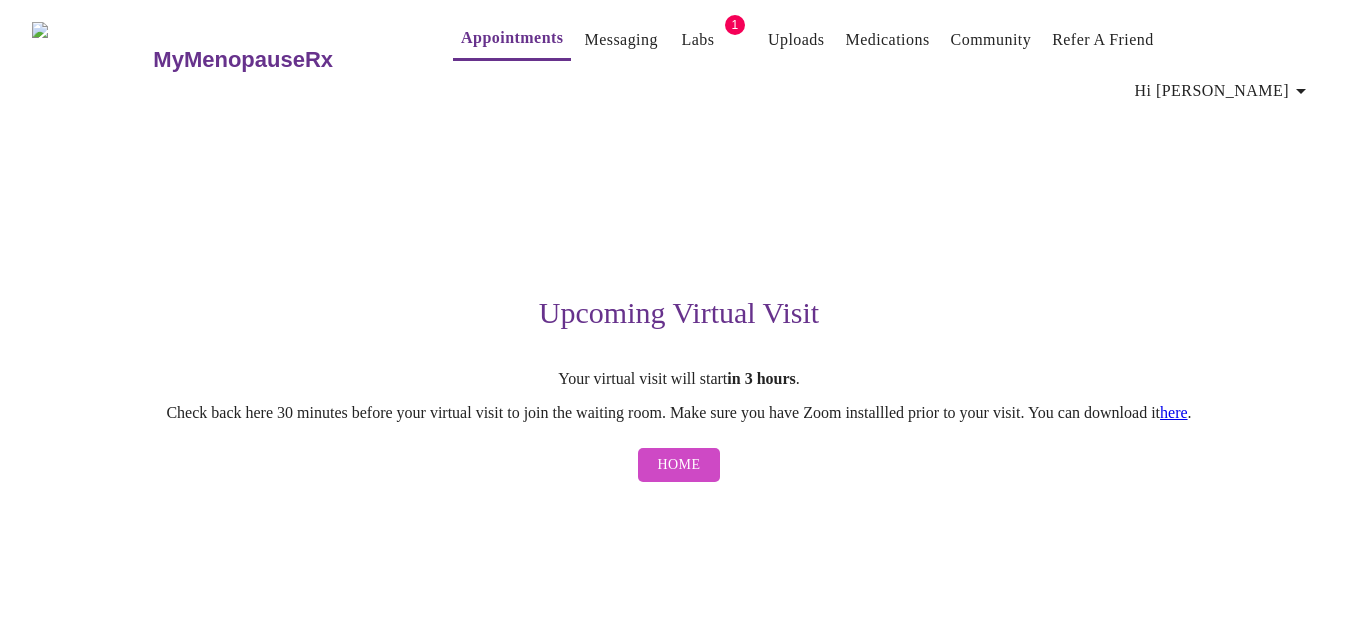 click on "here" at bounding box center (1174, 412) 